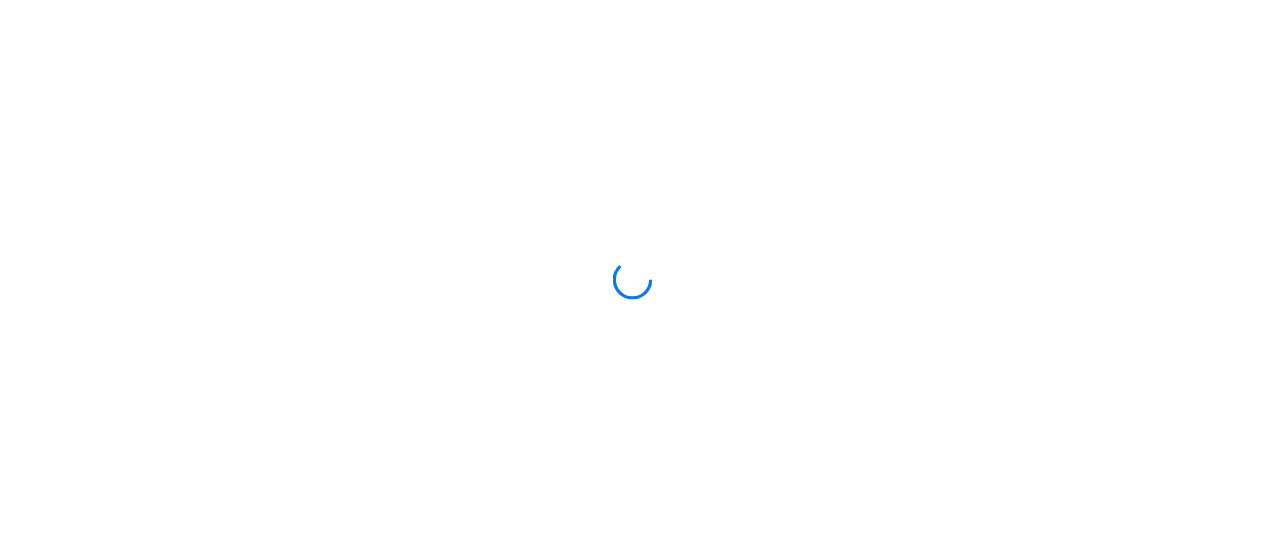 scroll, scrollTop: 0, scrollLeft: 0, axis: both 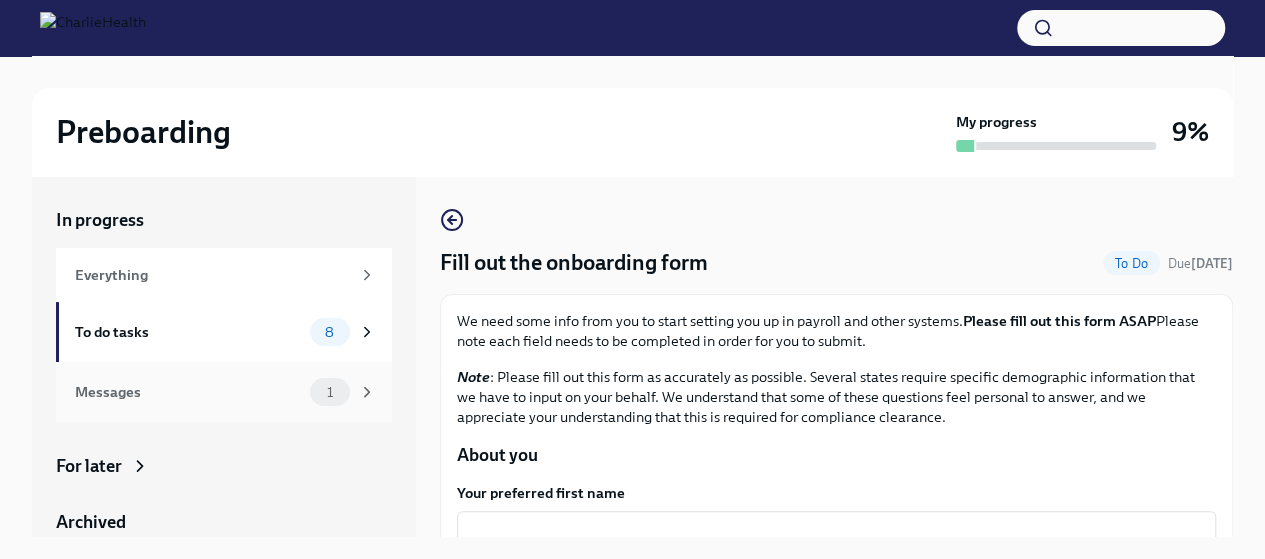 click on "Messages 1" at bounding box center (224, 392) 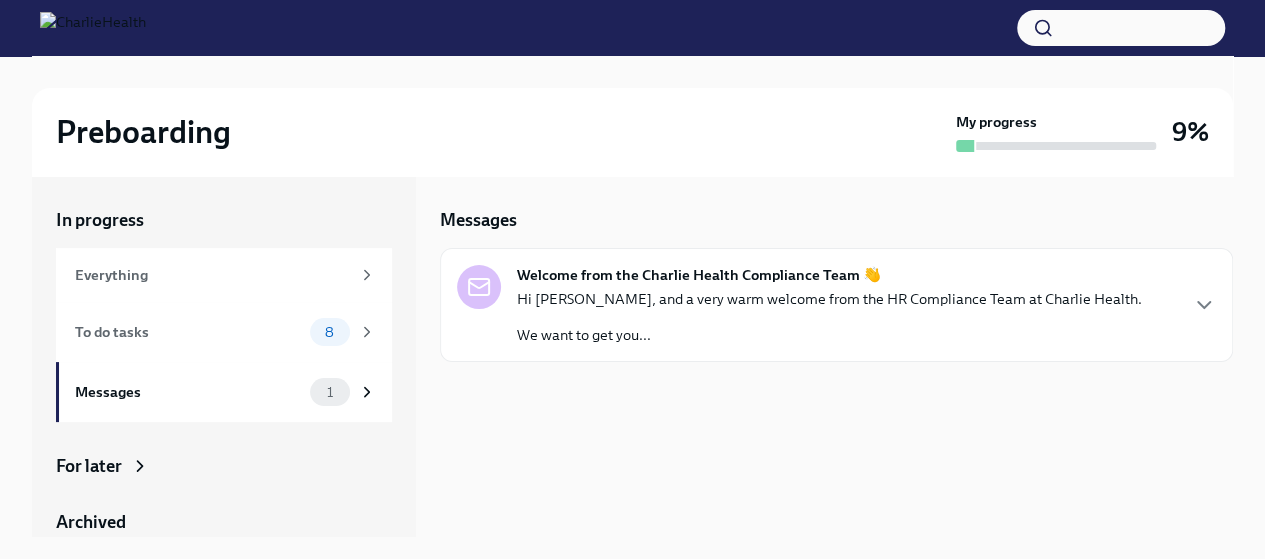 click on "We want to get you..." at bounding box center (829, 335) 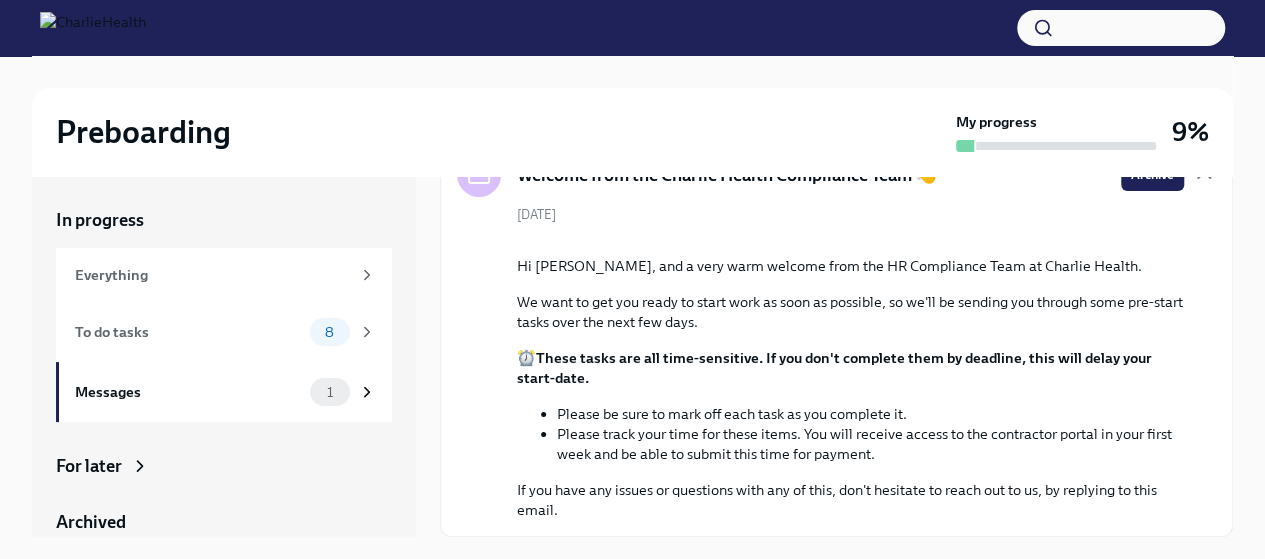 scroll, scrollTop: 298, scrollLeft: 0, axis: vertical 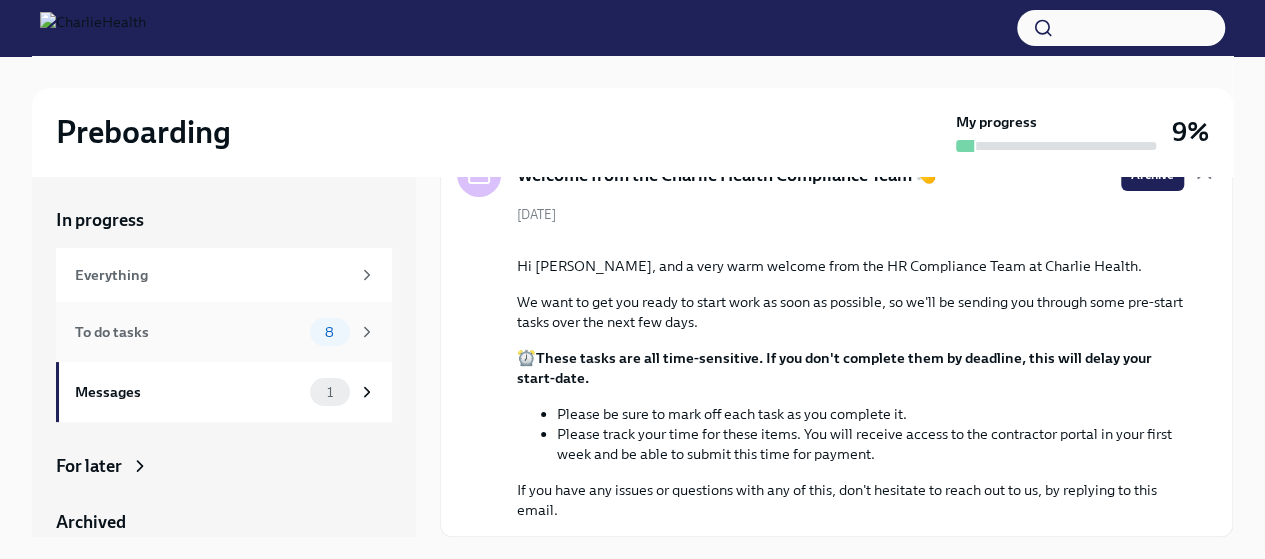 click on "To do tasks" at bounding box center (188, 332) 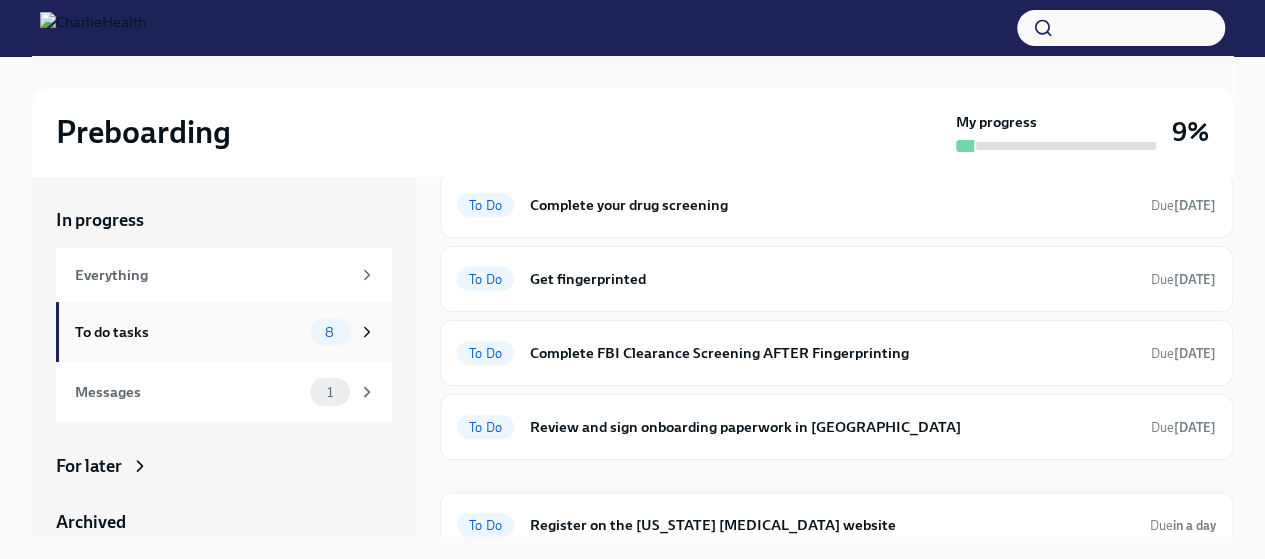 scroll, scrollTop: 298, scrollLeft: 0, axis: vertical 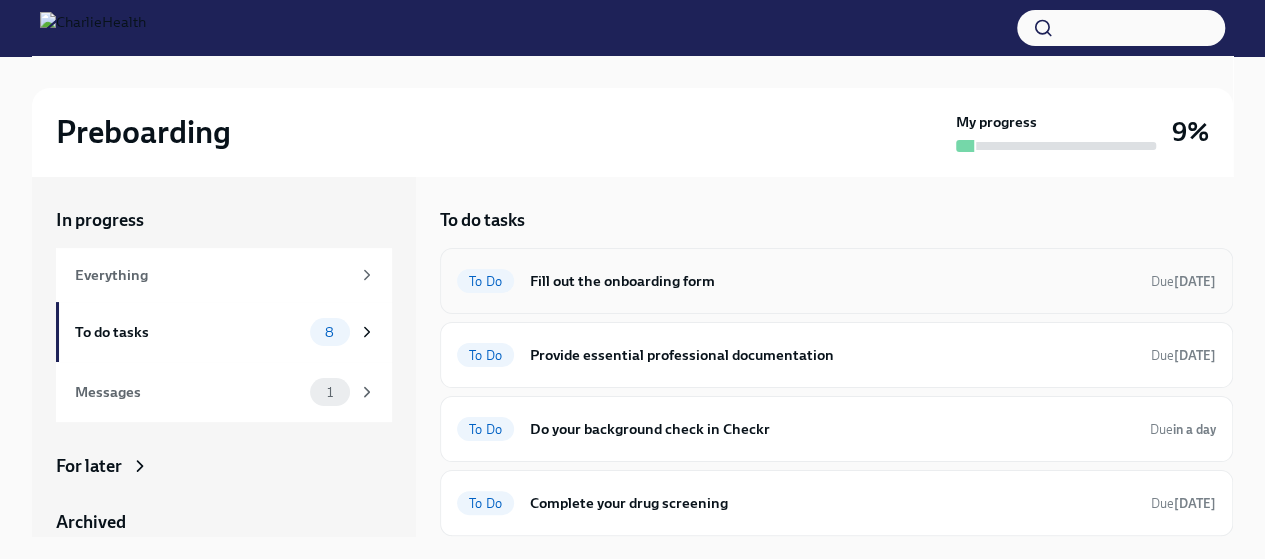click on "Fill out the onboarding form" at bounding box center [832, 281] 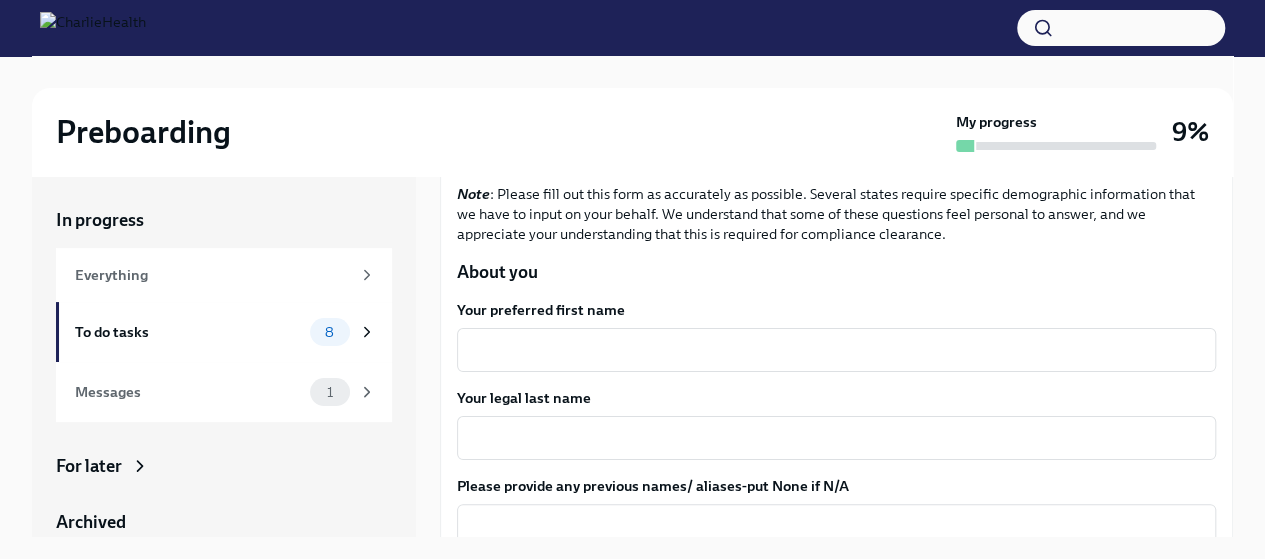 scroll, scrollTop: 184, scrollLeft: 0, axis: vertical 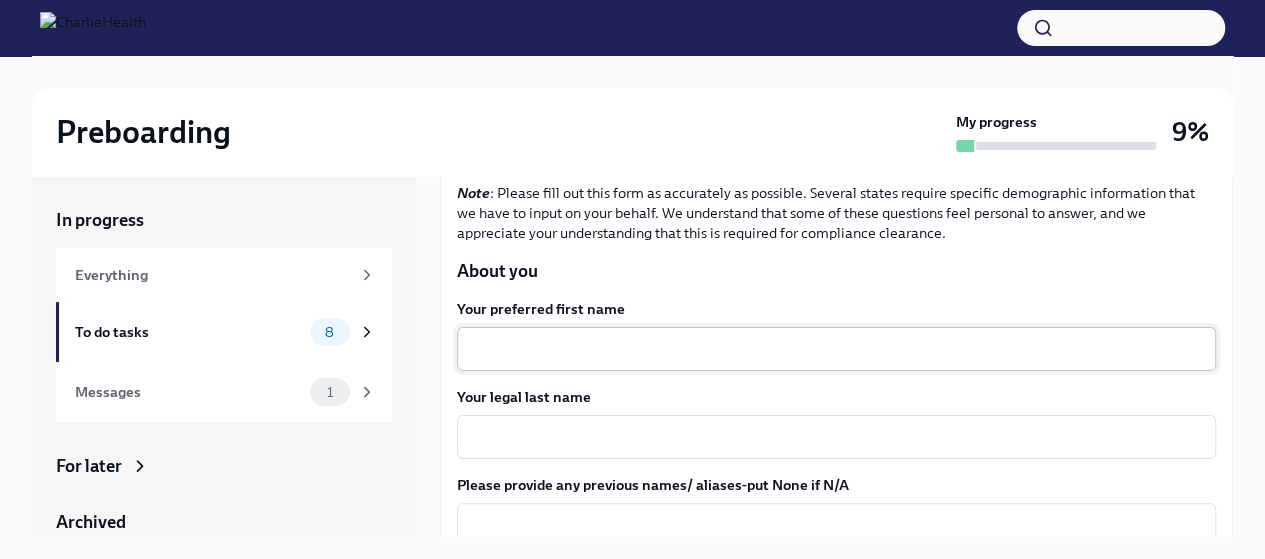 click on "Your preferred first name" at bounding box center (836, 349) 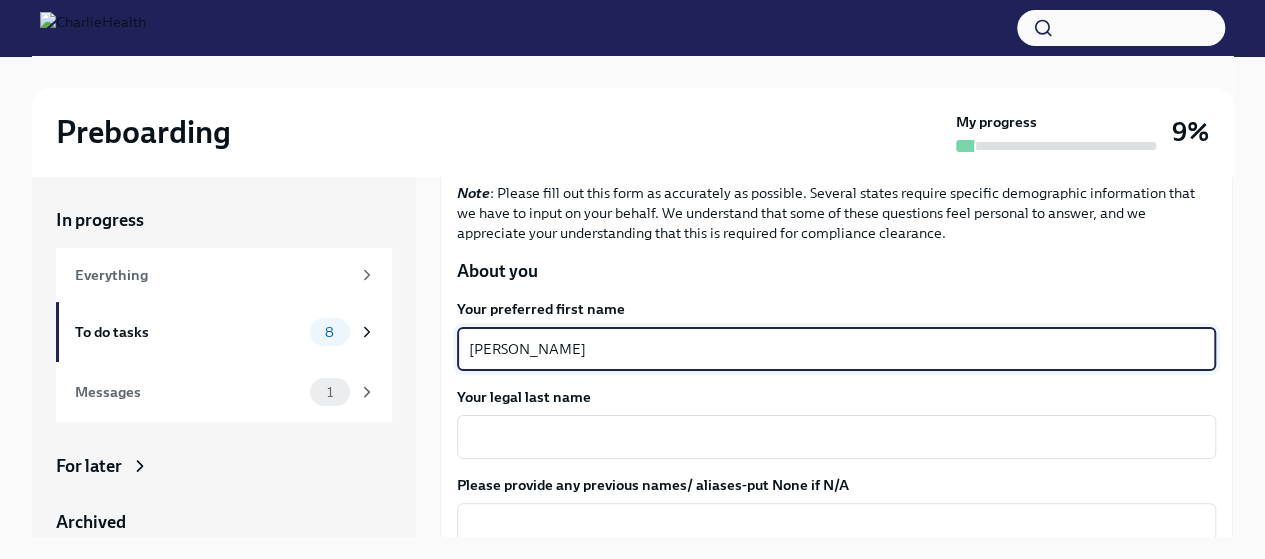 type on "[PERSON_NAME]" 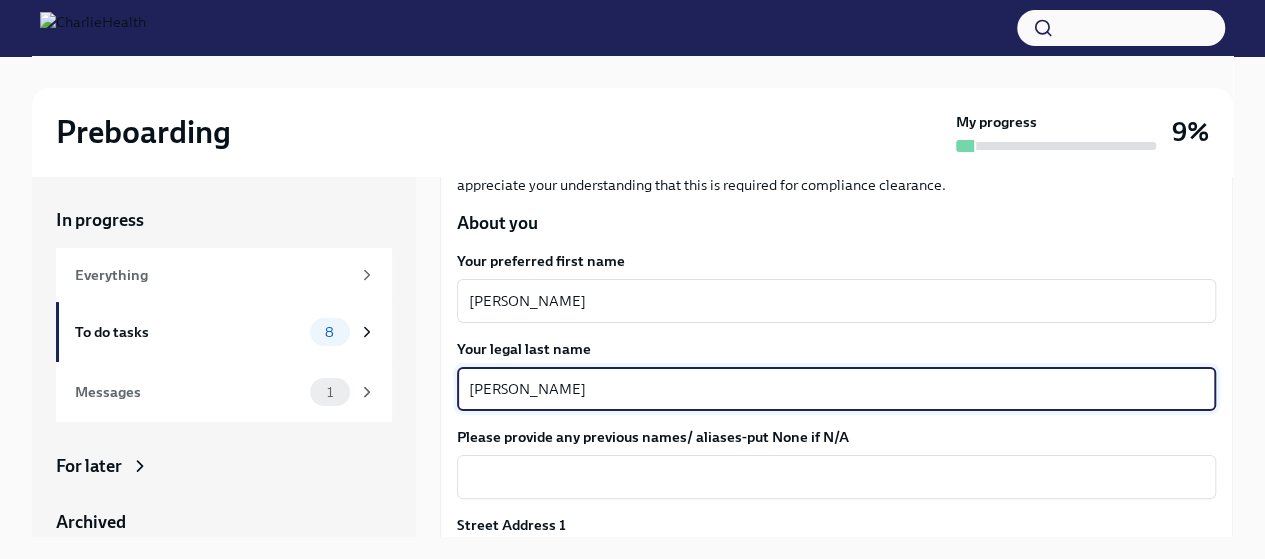 scroll, scrollTop: 377, scrollLeft: 0, axis: vertical 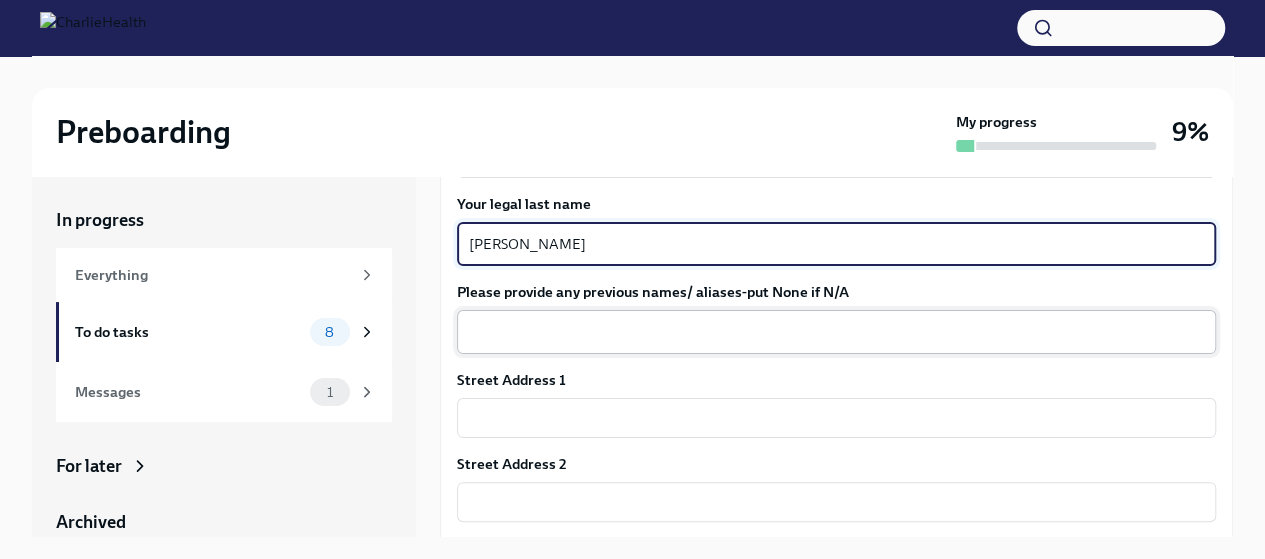 type on "[PERSON_NAME]" 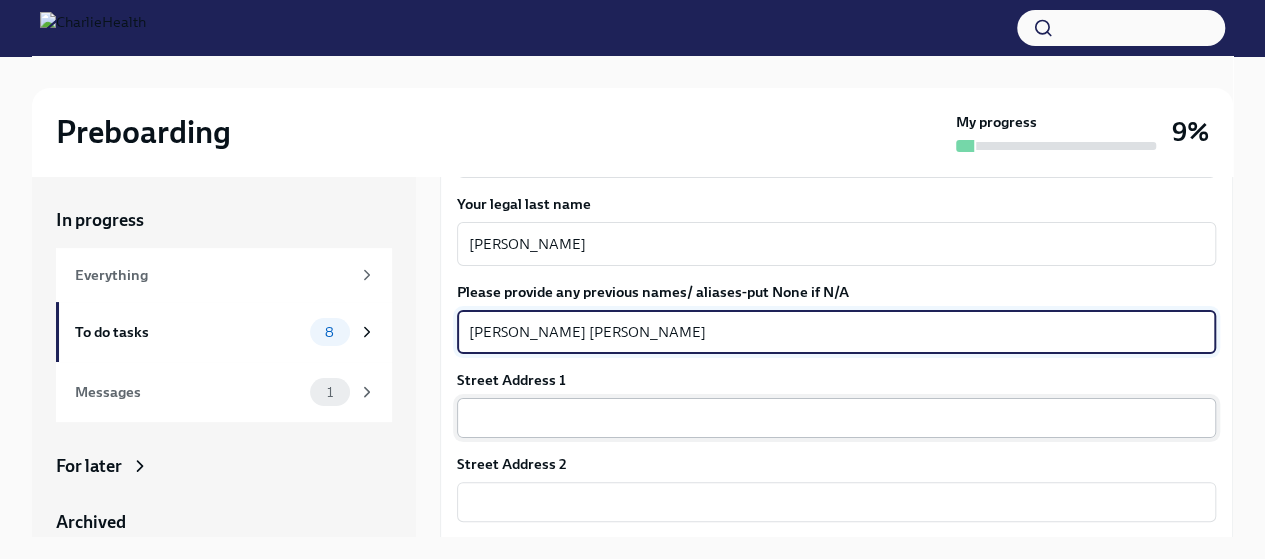 type on "[PERSON_NAME] [PERSON_NAME]" 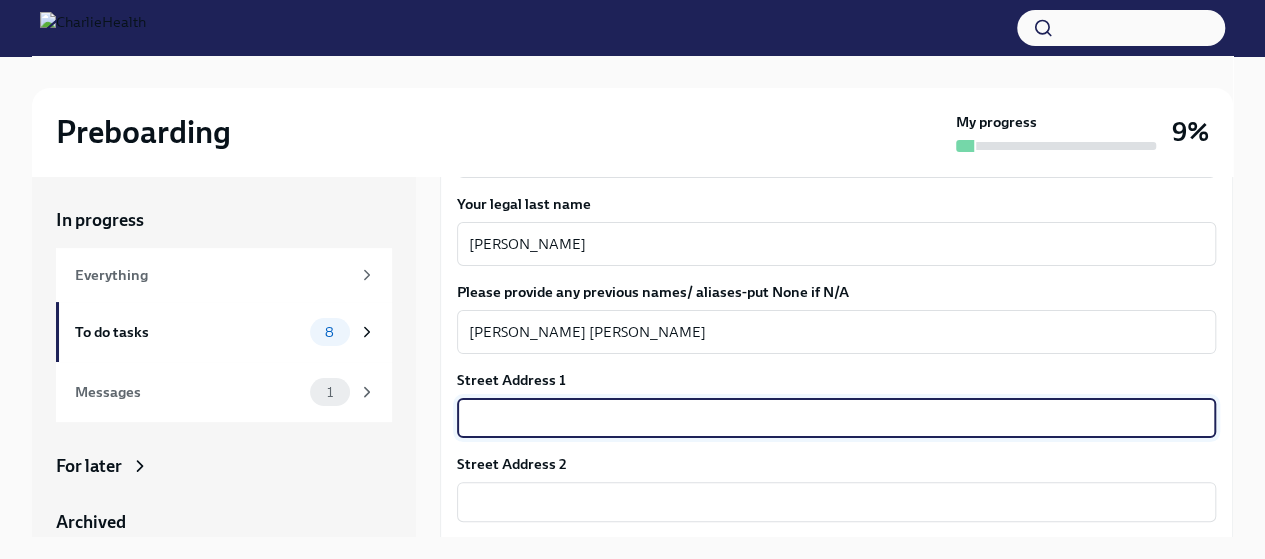 click at bounding box center [836, 418] 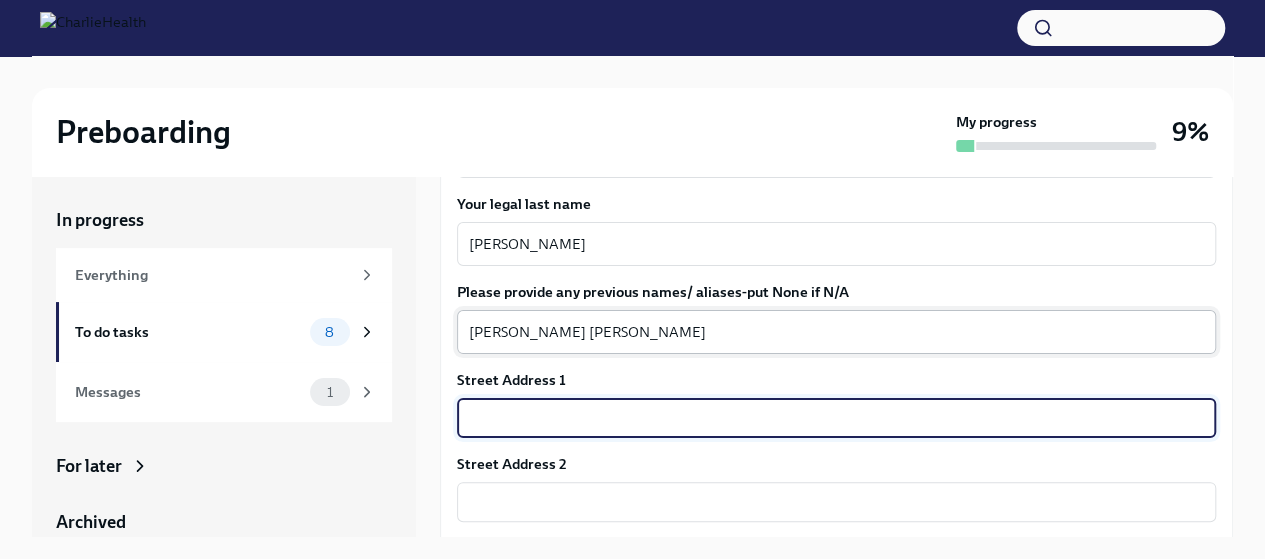 type on "[STREET_ADDRESS]" 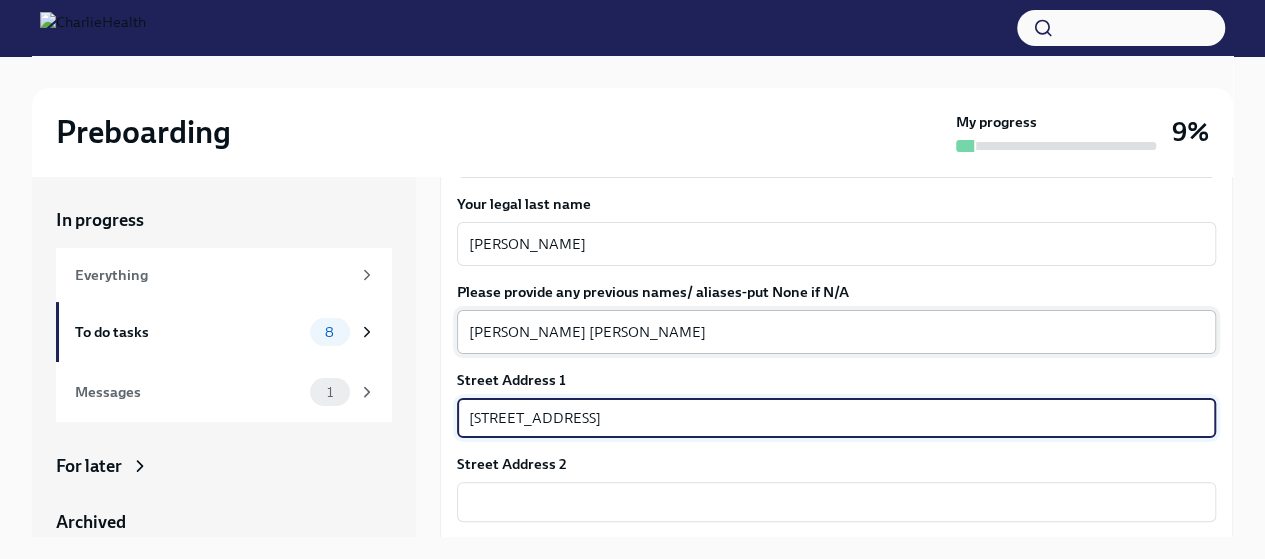 type on "75126" 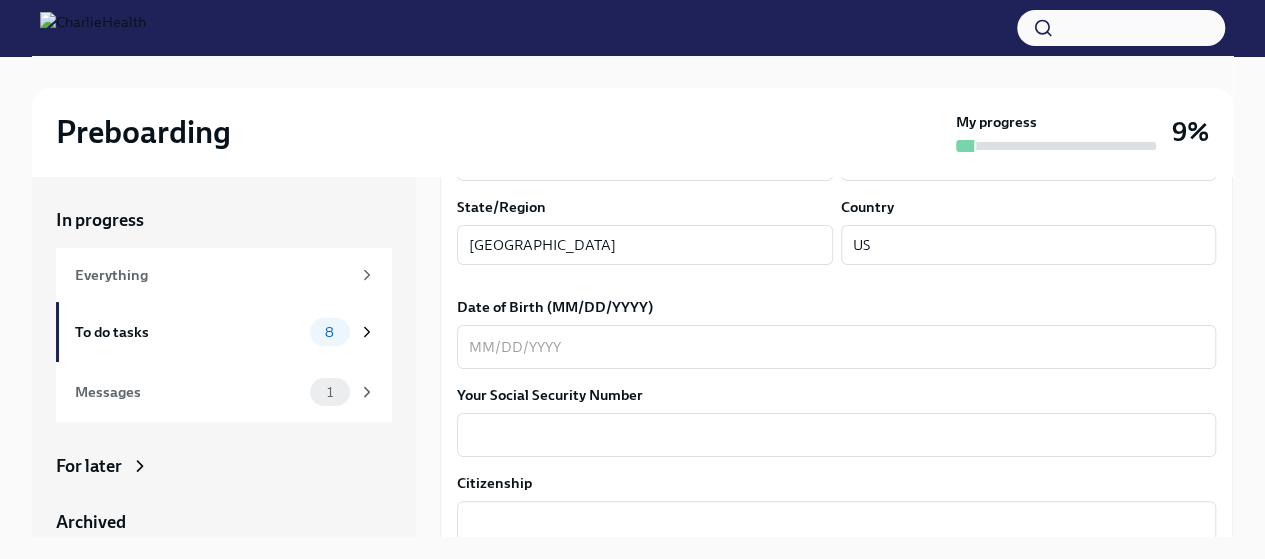 scroll, scrollTop: 802, scrollLeft: 0, axis: vertical 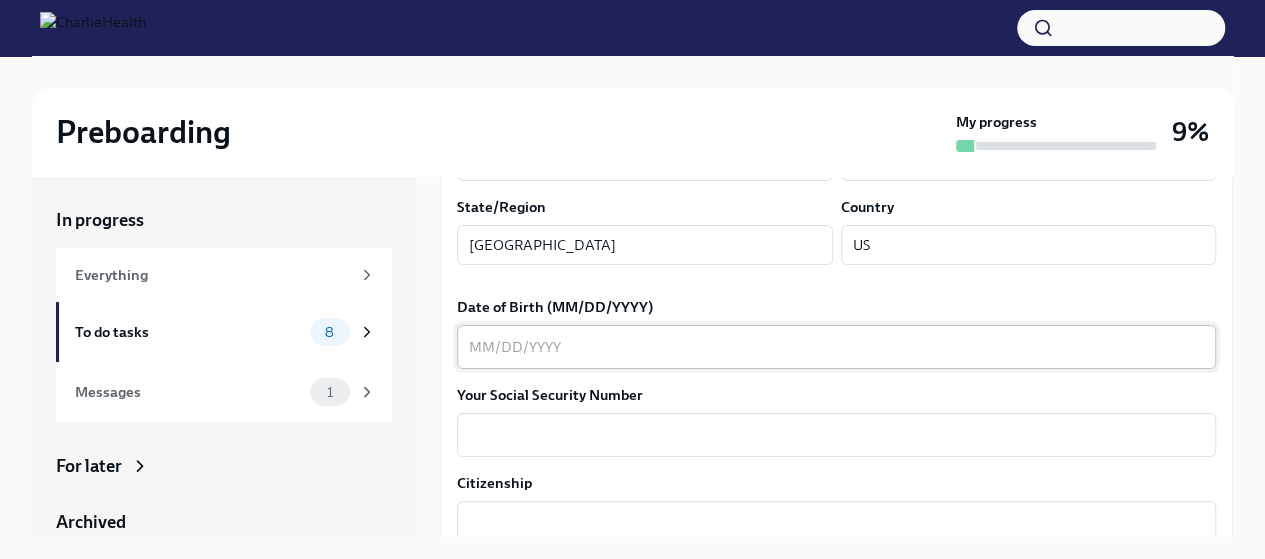 click on "Date of Birth (MM/DD/YYYY)" at bounding box center (836, 347) 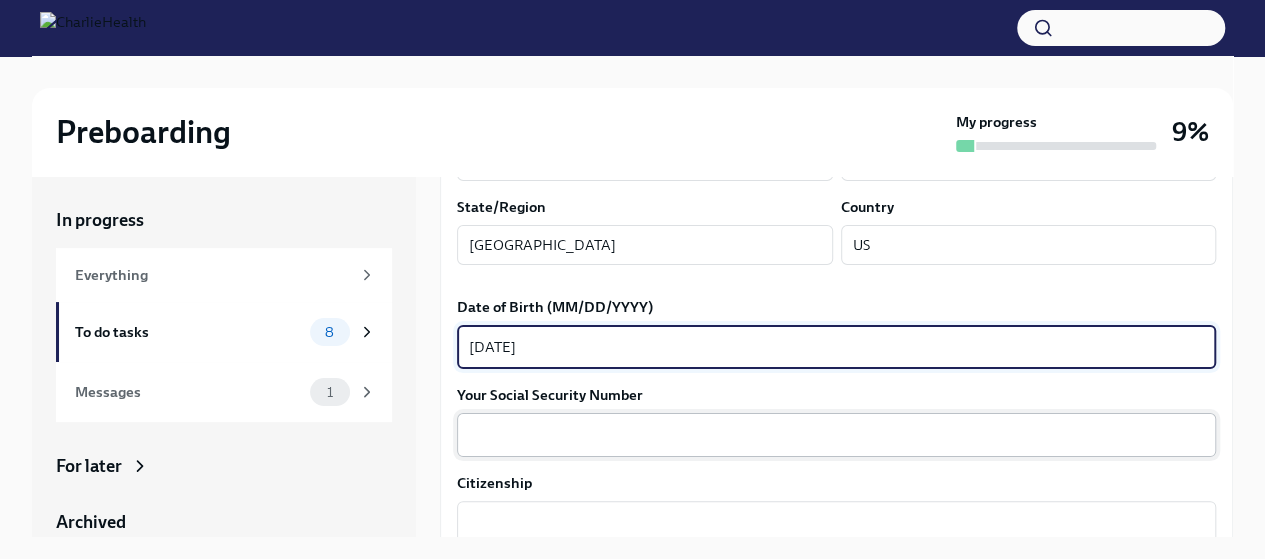 type on "[DATE]" 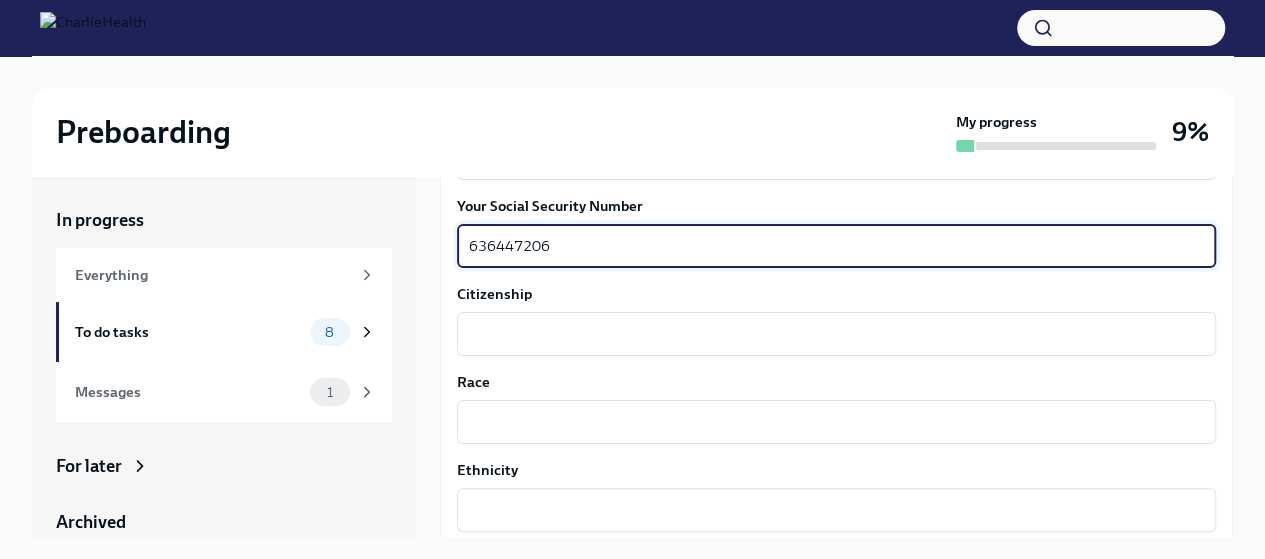 scroll, scrollTop: 998, scrollLeft: 0, axis: vertical 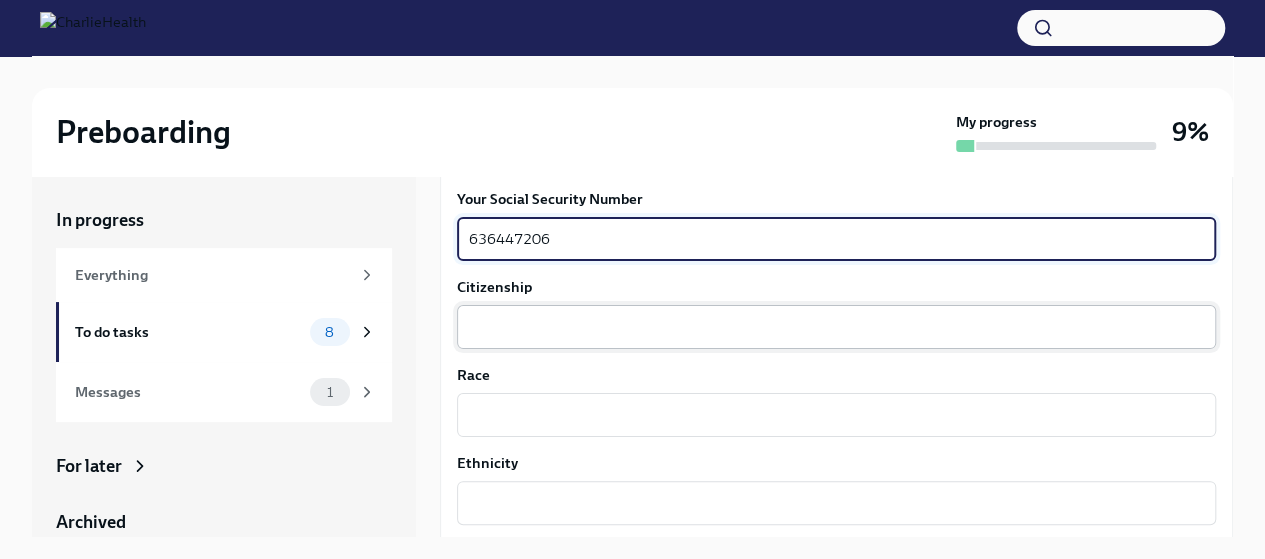 type on "636447206" 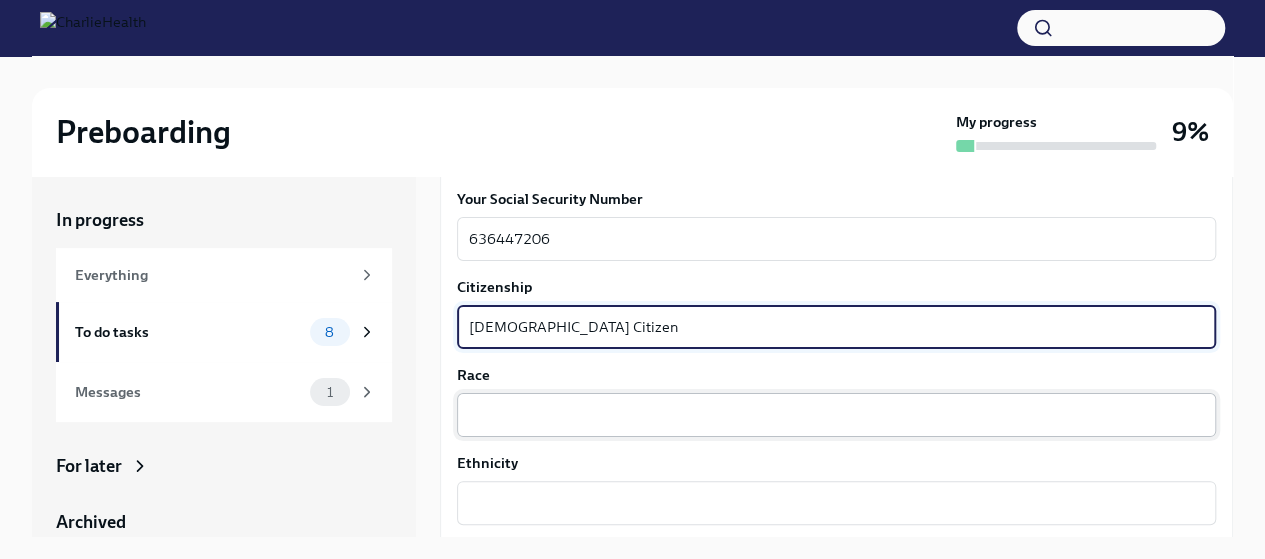 type on "[DEMOGRAPHIC_DATA] Citizen" 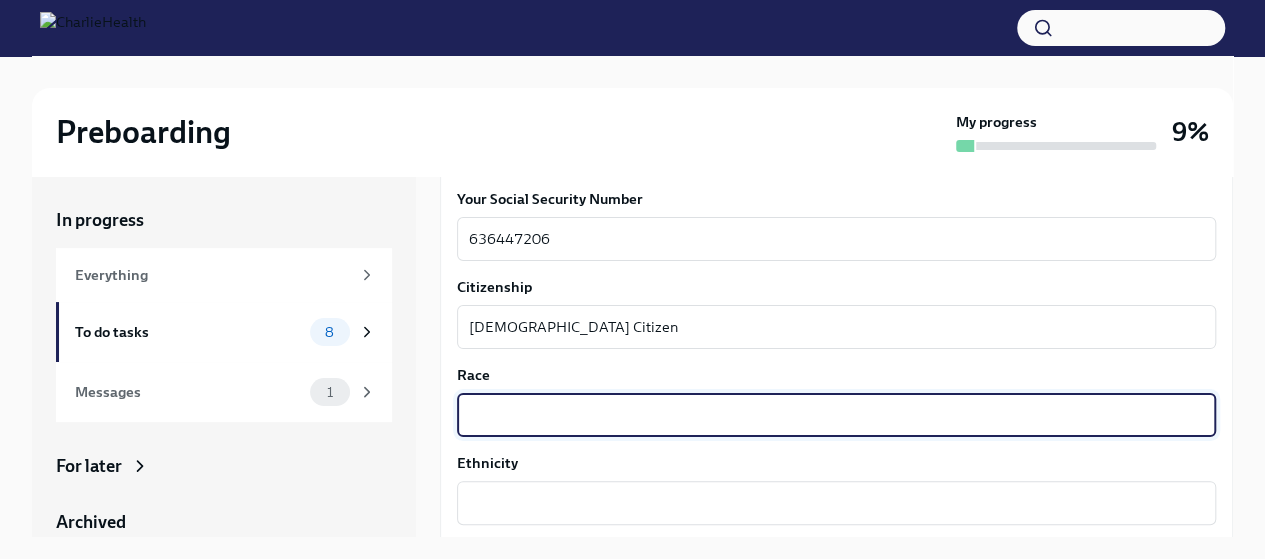 click on "Race" at bounding box center (836, 415) 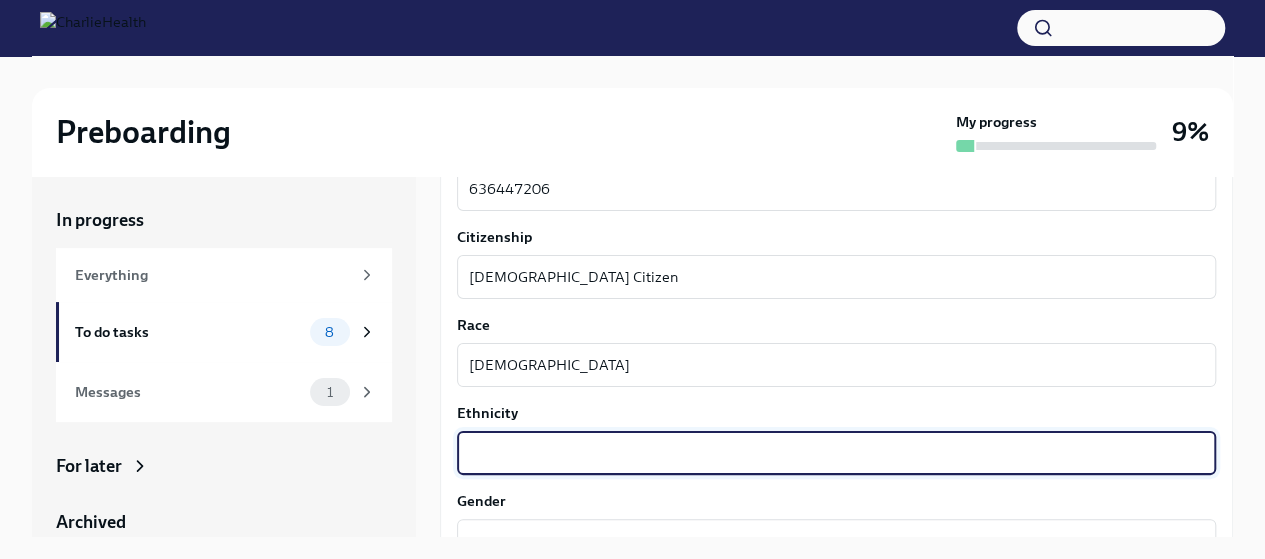 scroll, scrollTop: 1141, scrollLeft: 0, axis: vertical 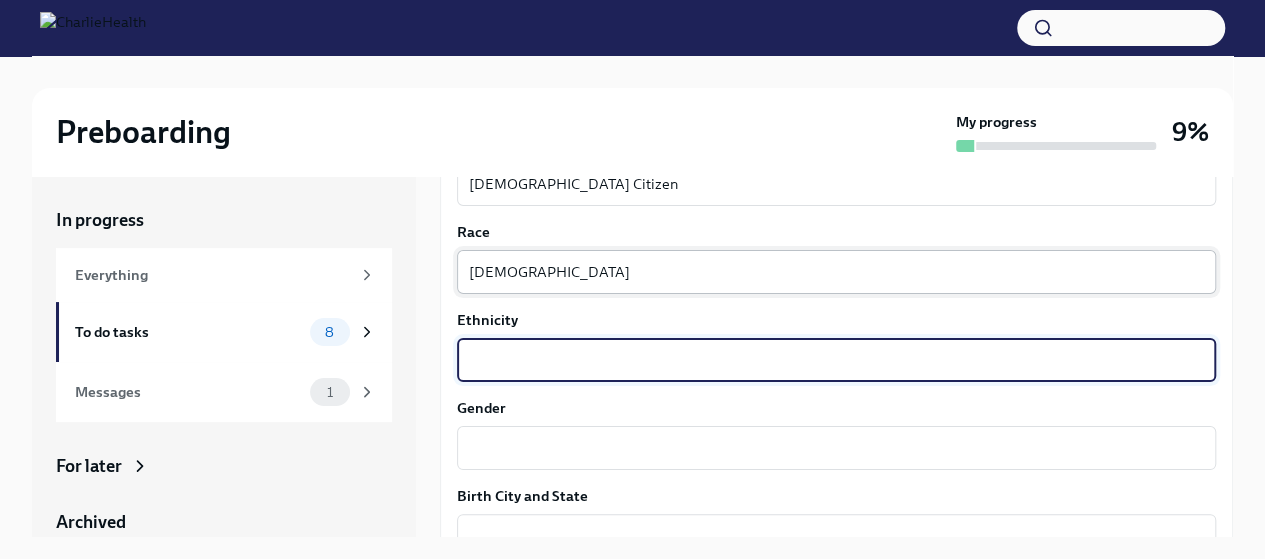 click on "[DEMOGRAPHIC_DATA]" at bounding box center (836, 272) 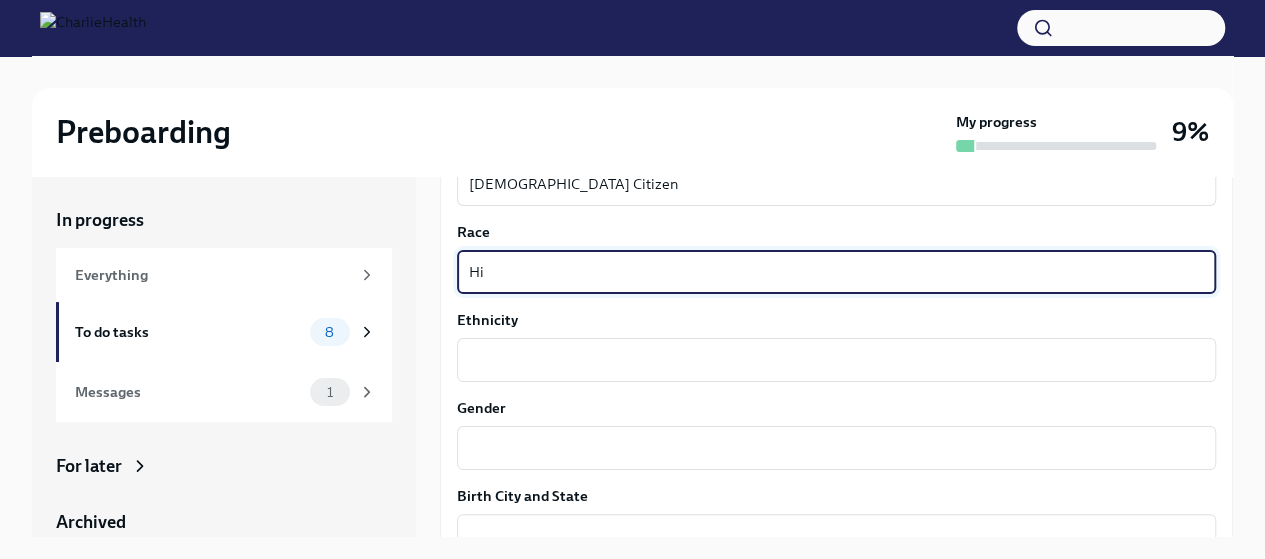 type on "H" 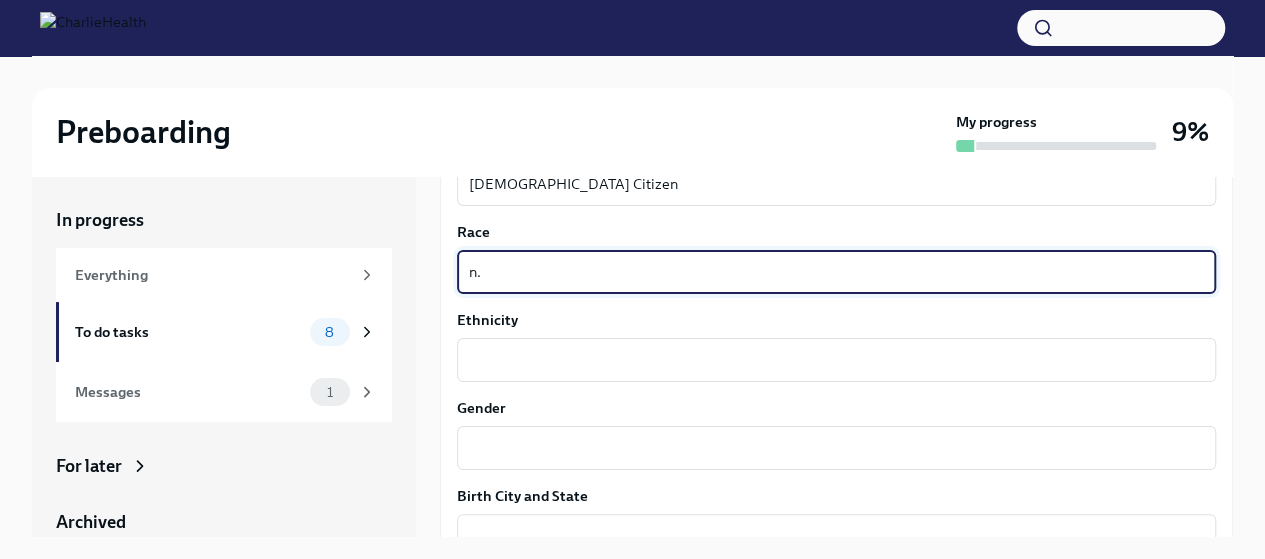 type on "n" 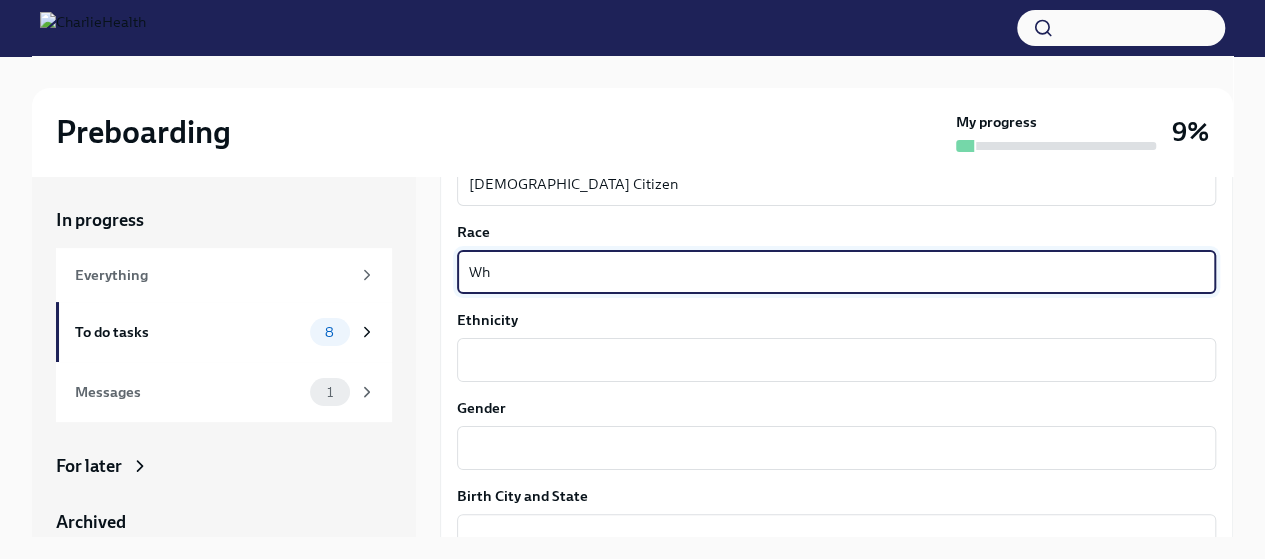 type on "W" 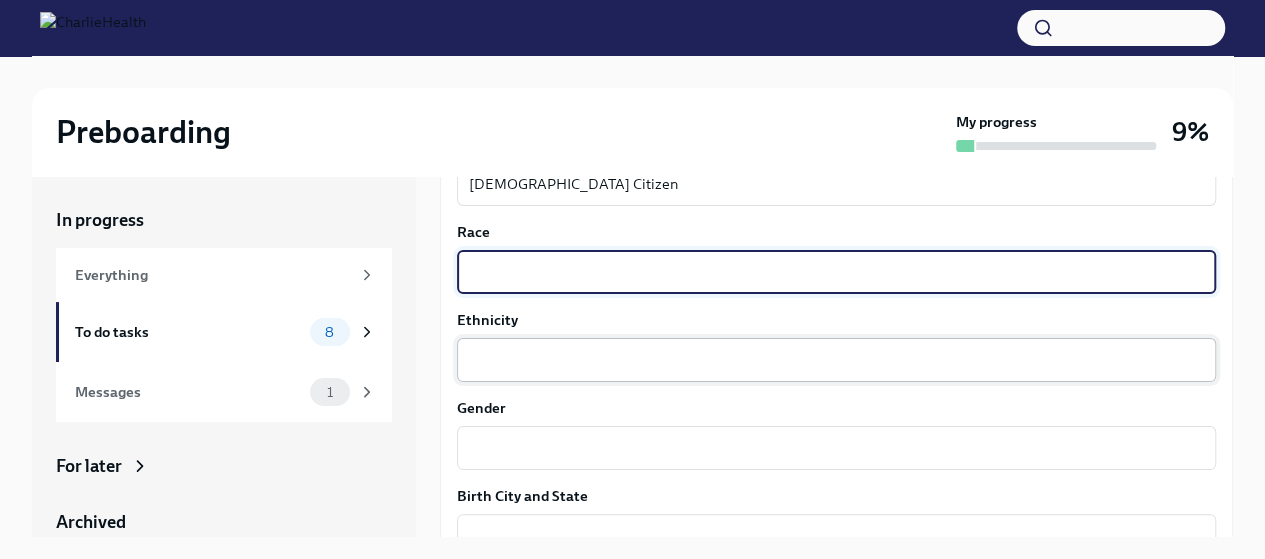 type 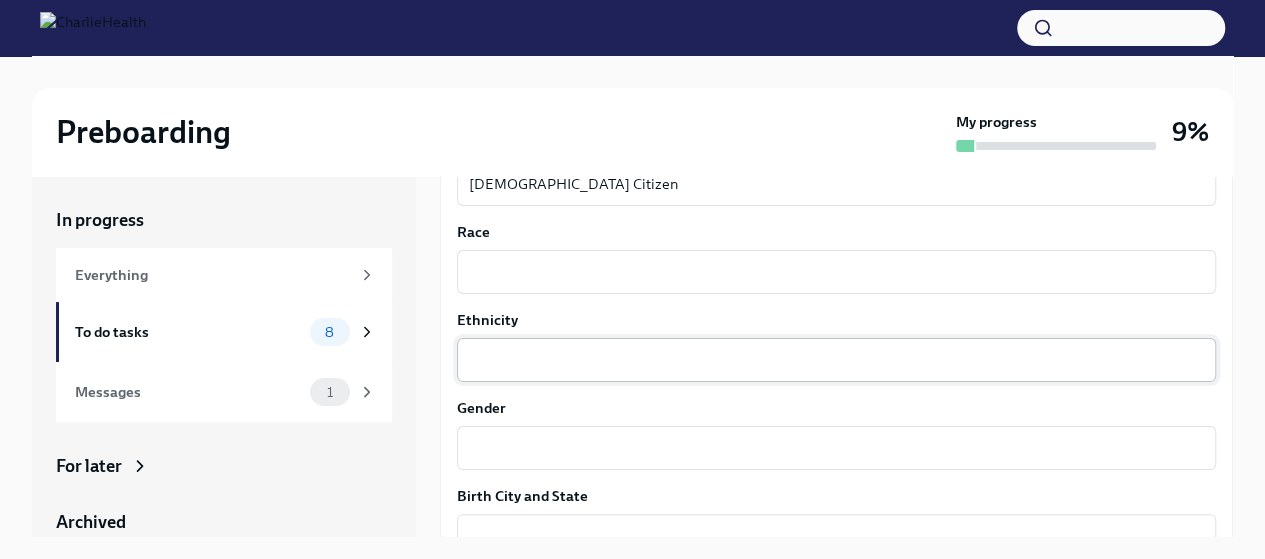 click on "x ​" at bounding box center (836, 360) 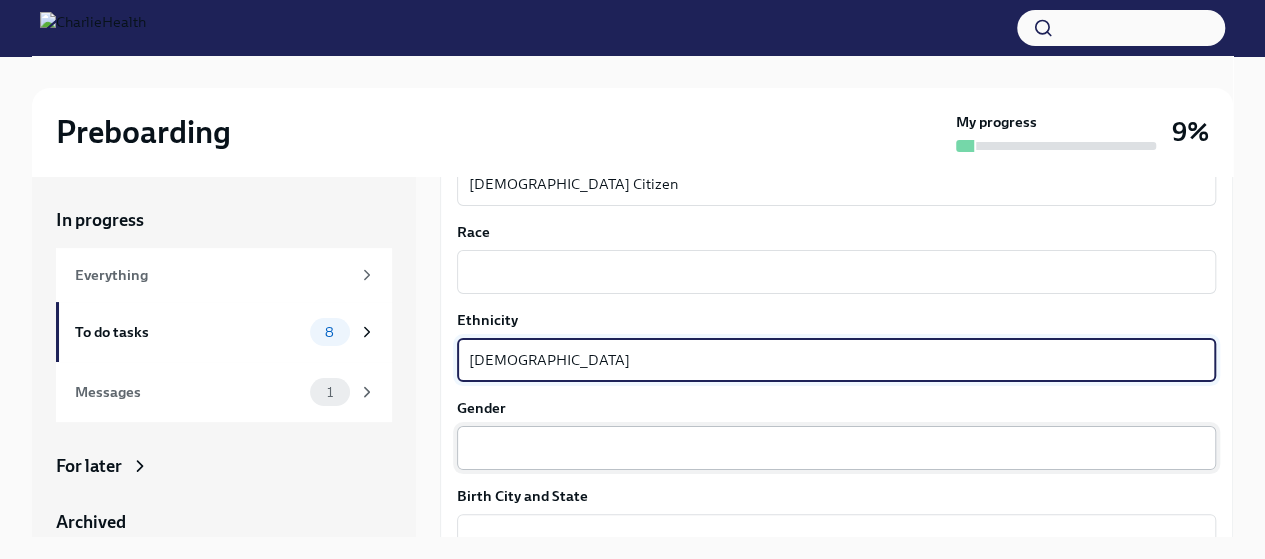 type on "[DEMOGRAPHIC_DATA]" 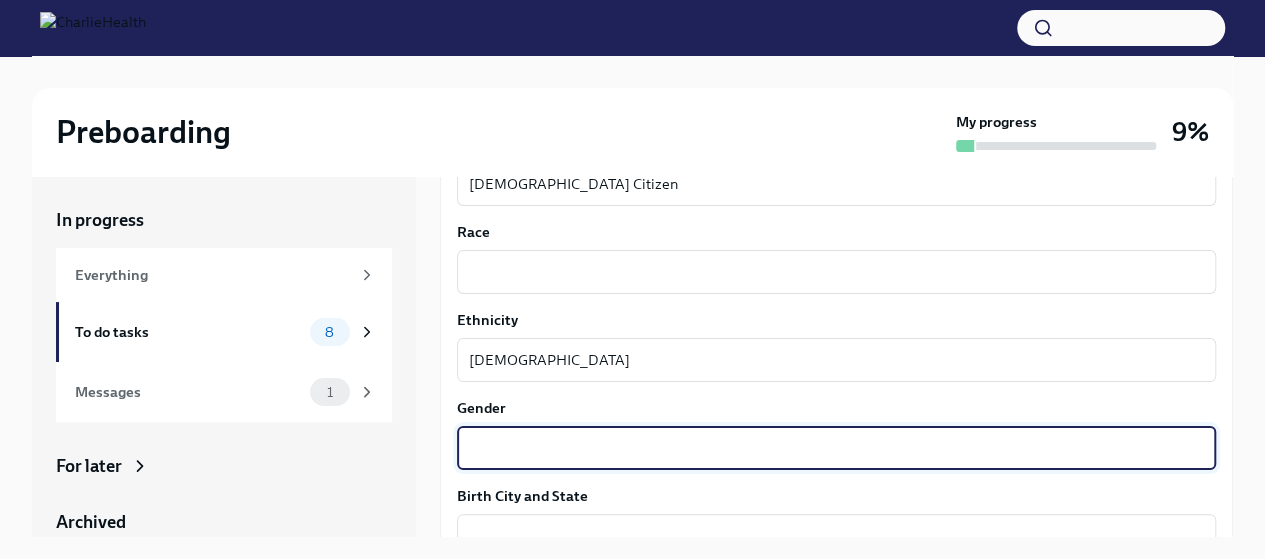 click on "Gender" at bounding box center [836, 448] 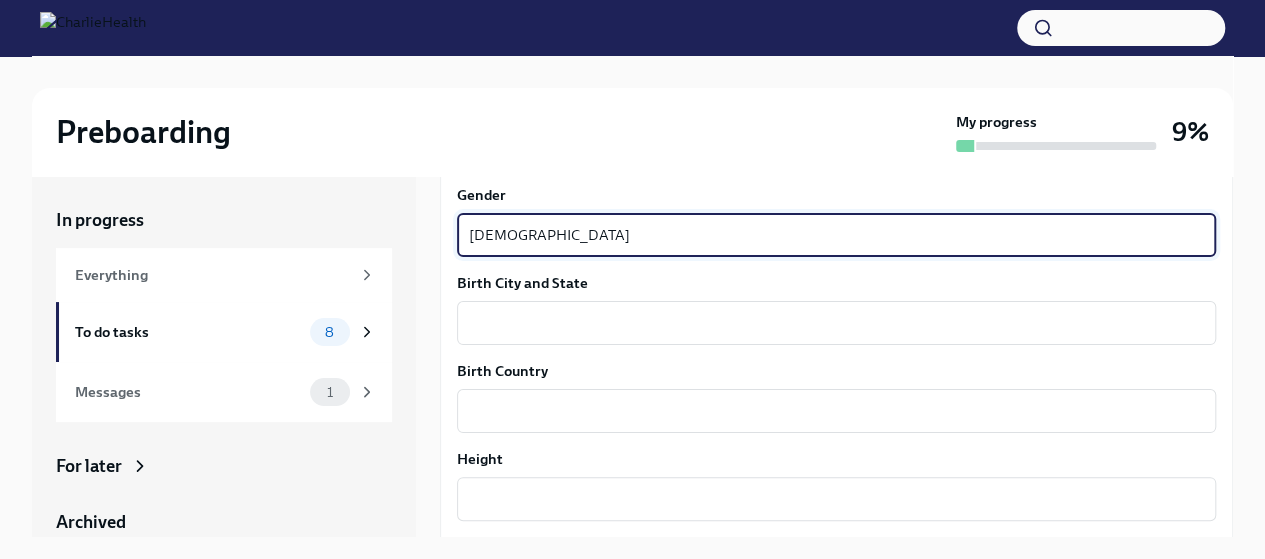 scroll, scrollTop: 1363, scrollLeft: 0, axis: vertical 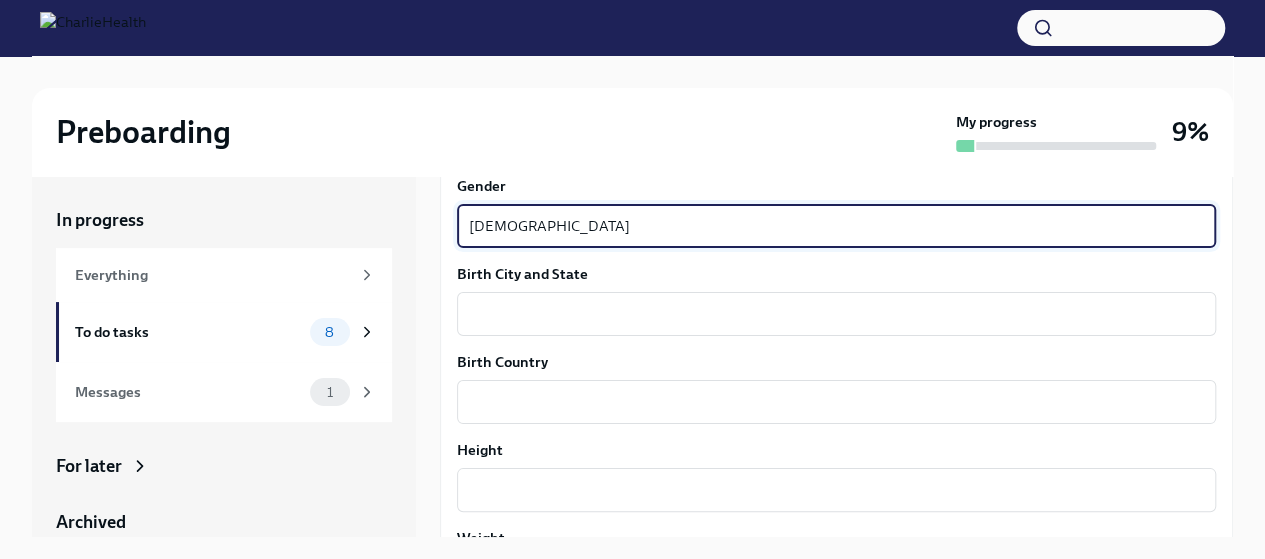 type on "[DEMOGRAPHIC_DATA]" 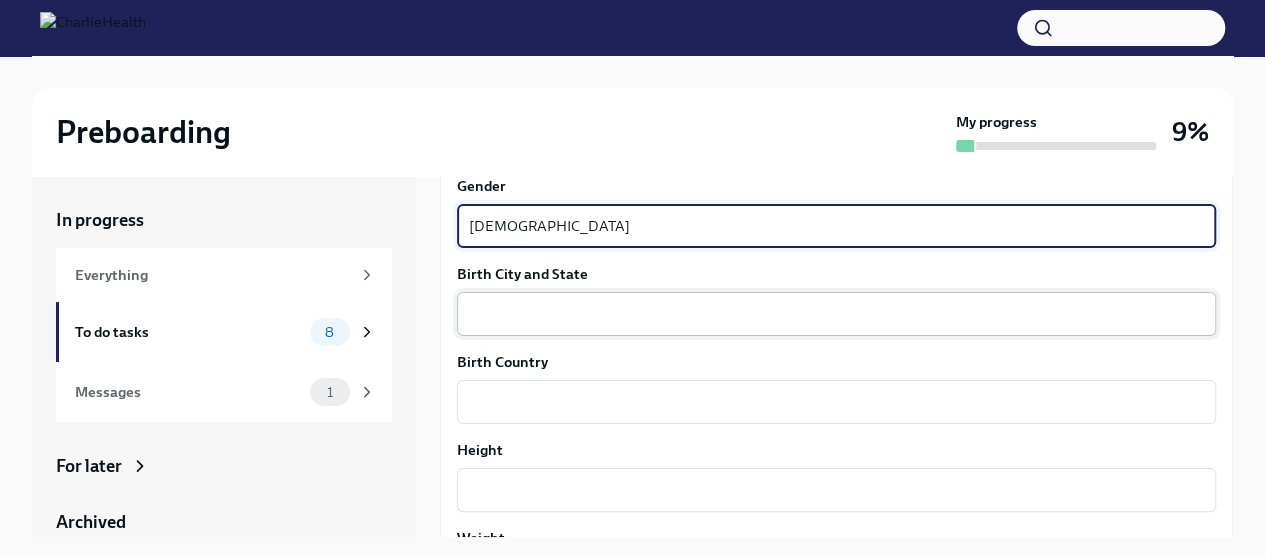 click on "Birth City and State" at bounding box center (836, 314) 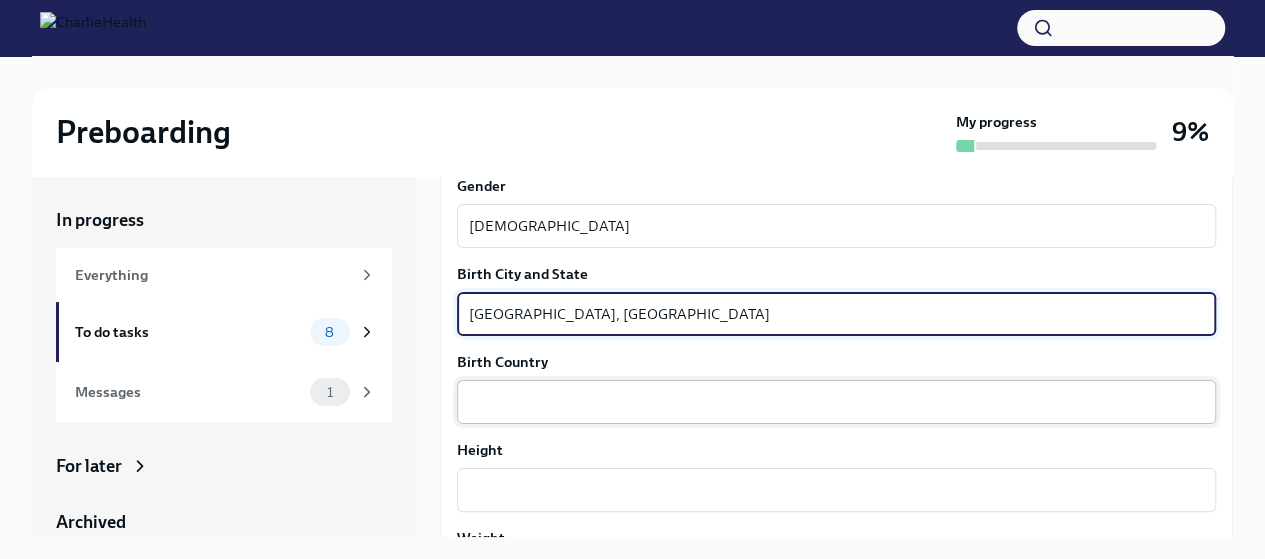 type on "[GEOGRAPHIC_DATA], [GEOGRAPHIC_DATA]" 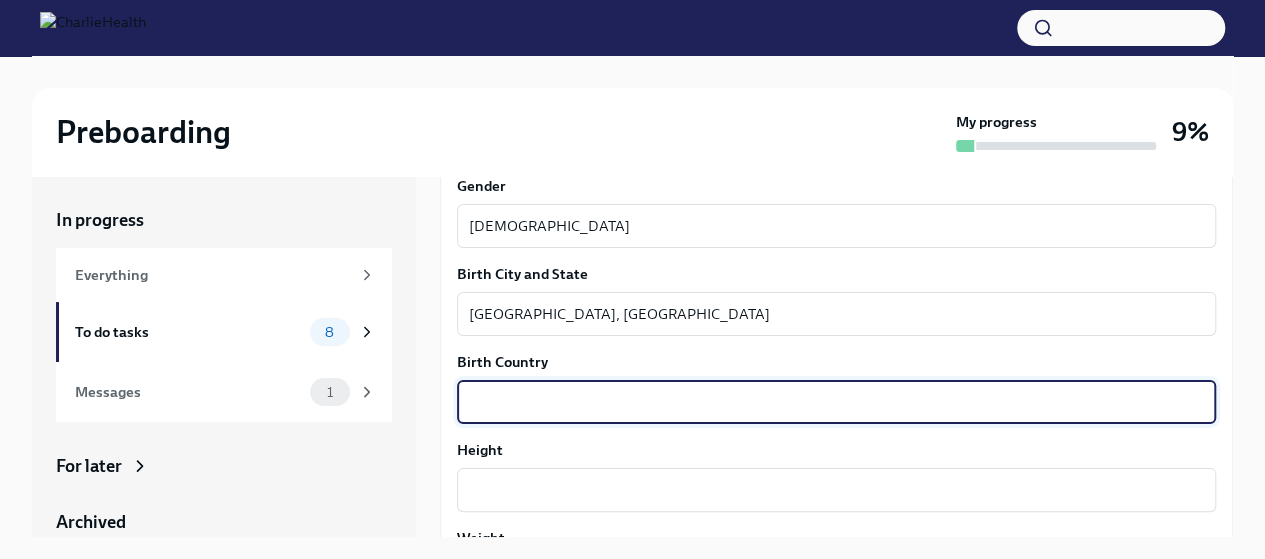 click on "Birth Country" at bounding box center (836, 402) 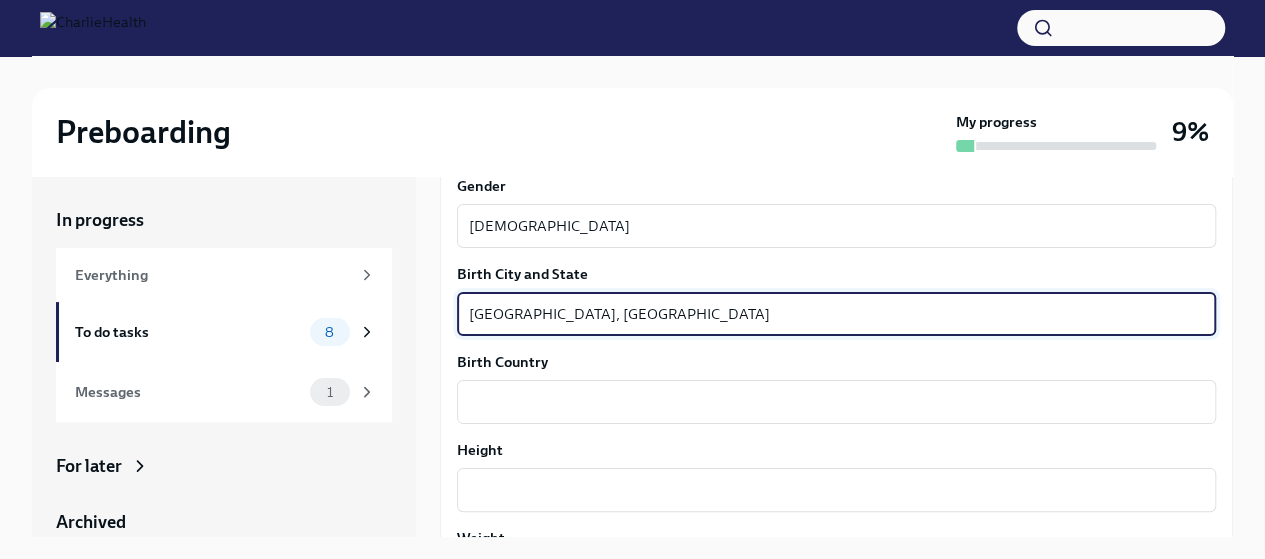 click on "[GEOGRAPHIC_DATA], [GEOGRAPHIC_DATA]" at bounding box center (836, 314) 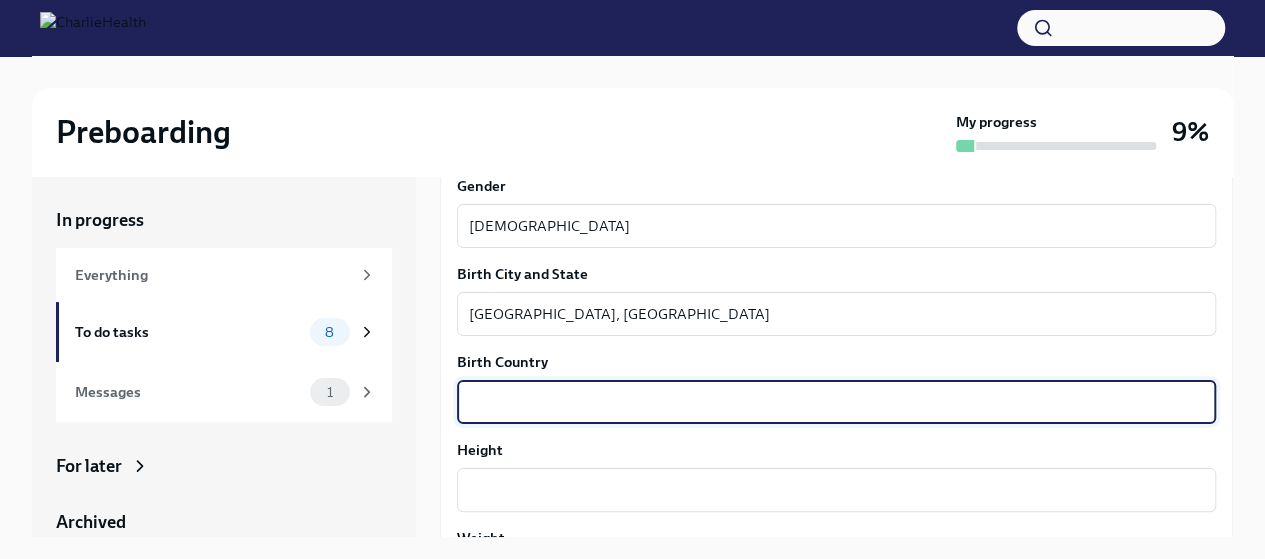 click on "Birth Country" at bounding box center [836, 402] 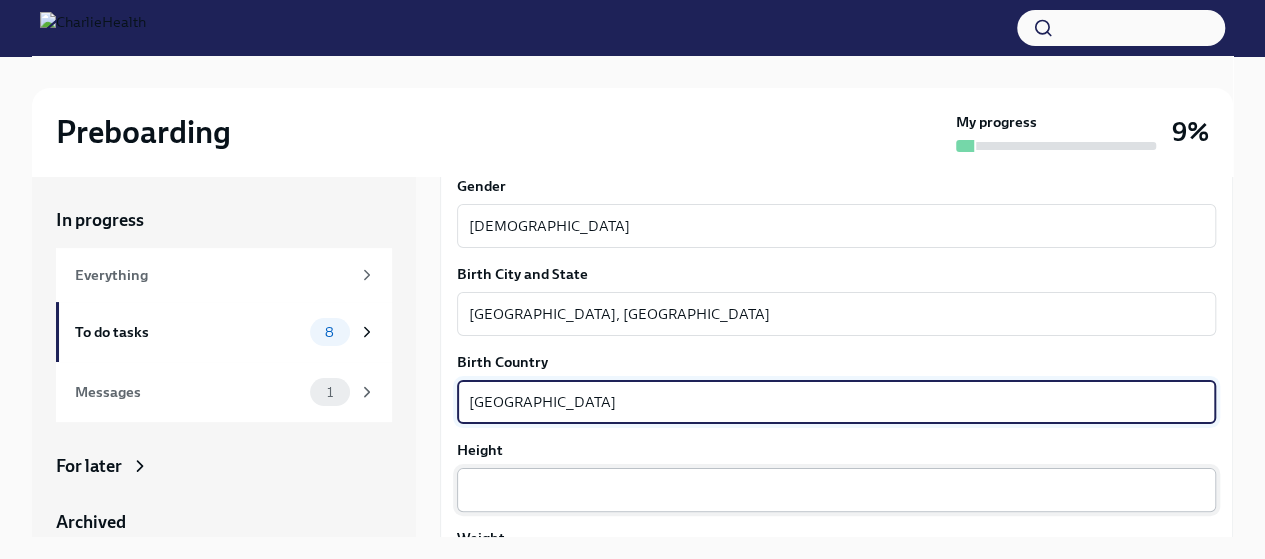 type on "[GEOGRAPHIC_DATA]" 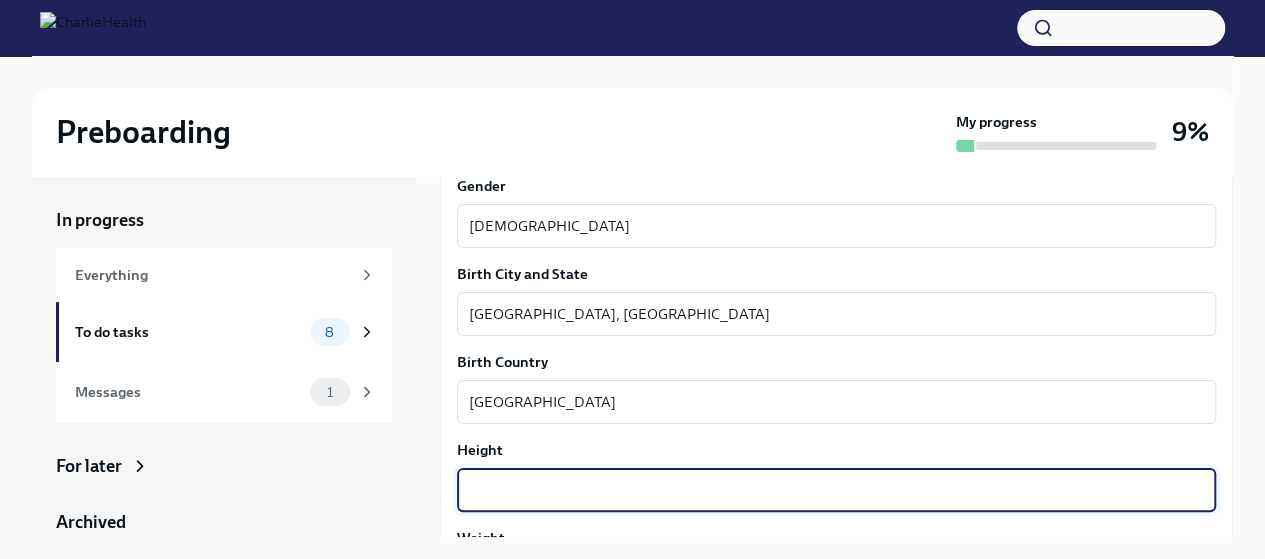click on "Height" at bounding box center (836, 490) 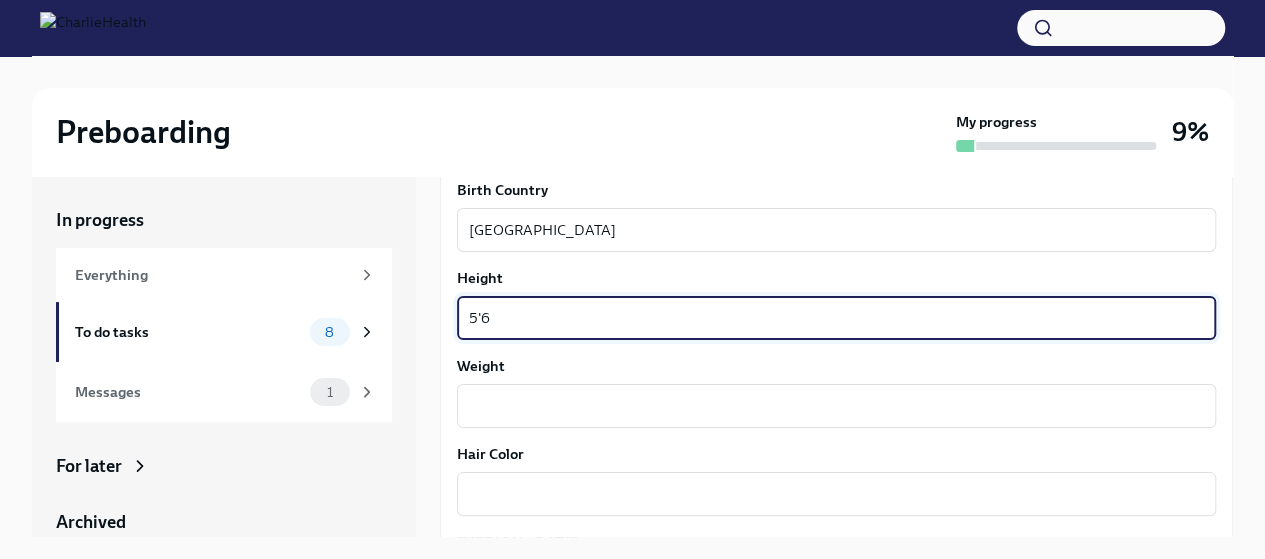 scroll, scrollTop: 1541, scrollLeft: 0, axis: vertical 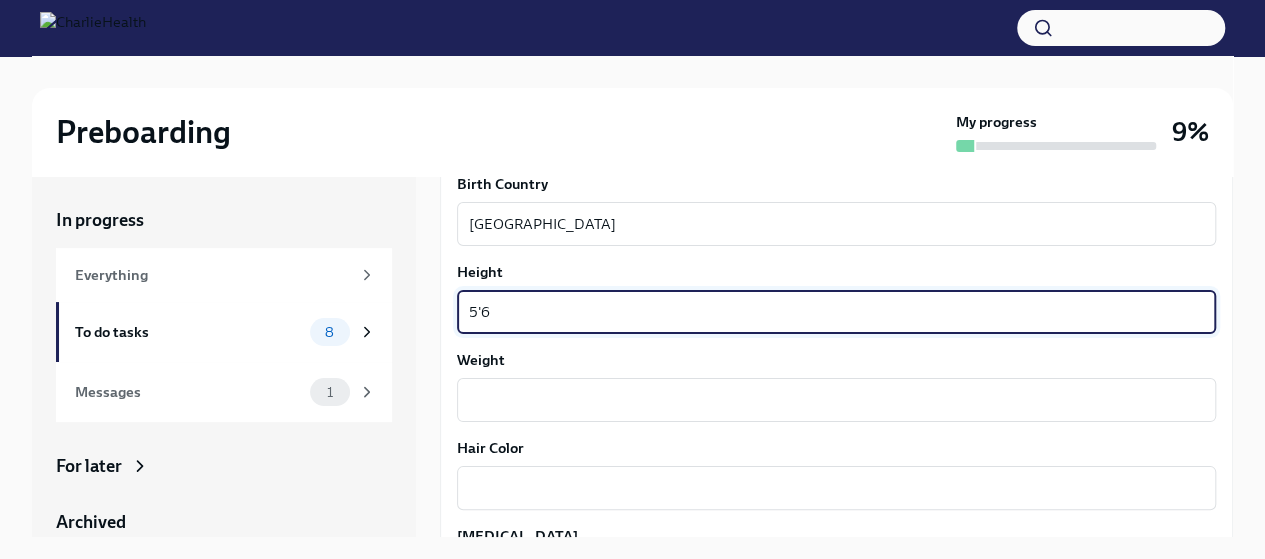 type on "5'6" 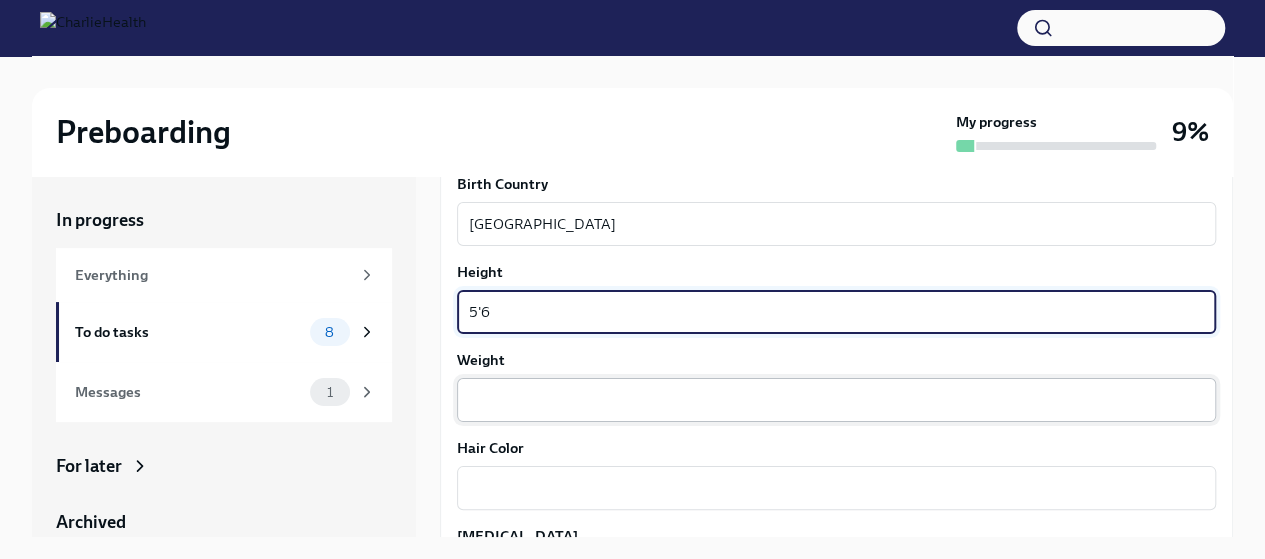 click on "Weight" at bounding box center (836, 400) 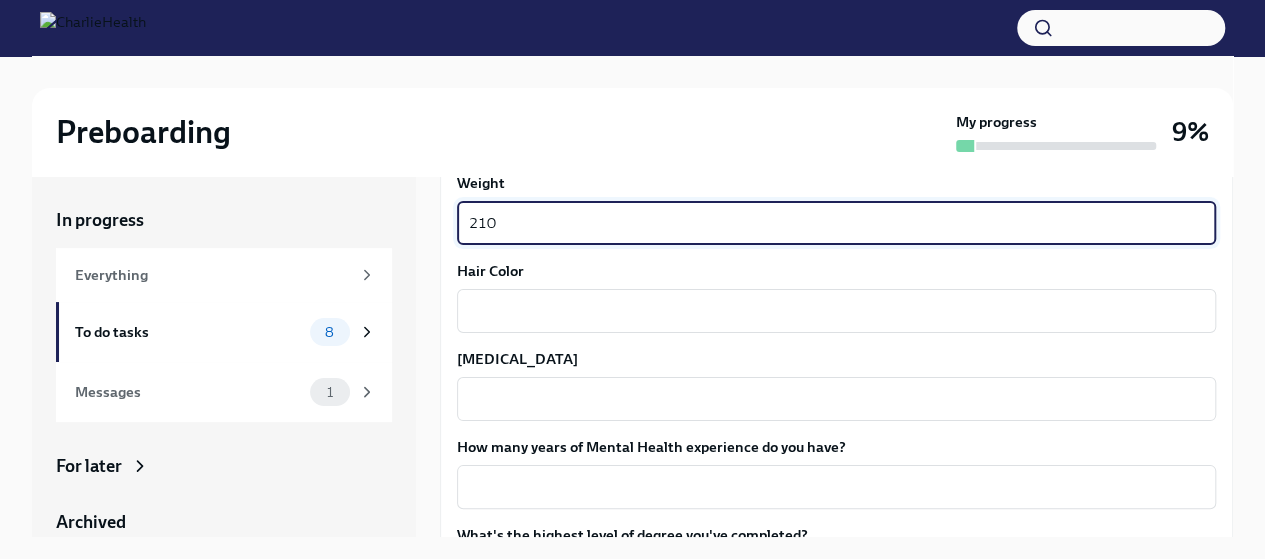 scroll, scrollTop: 1732, scrollLeft: 0, axis: vertical 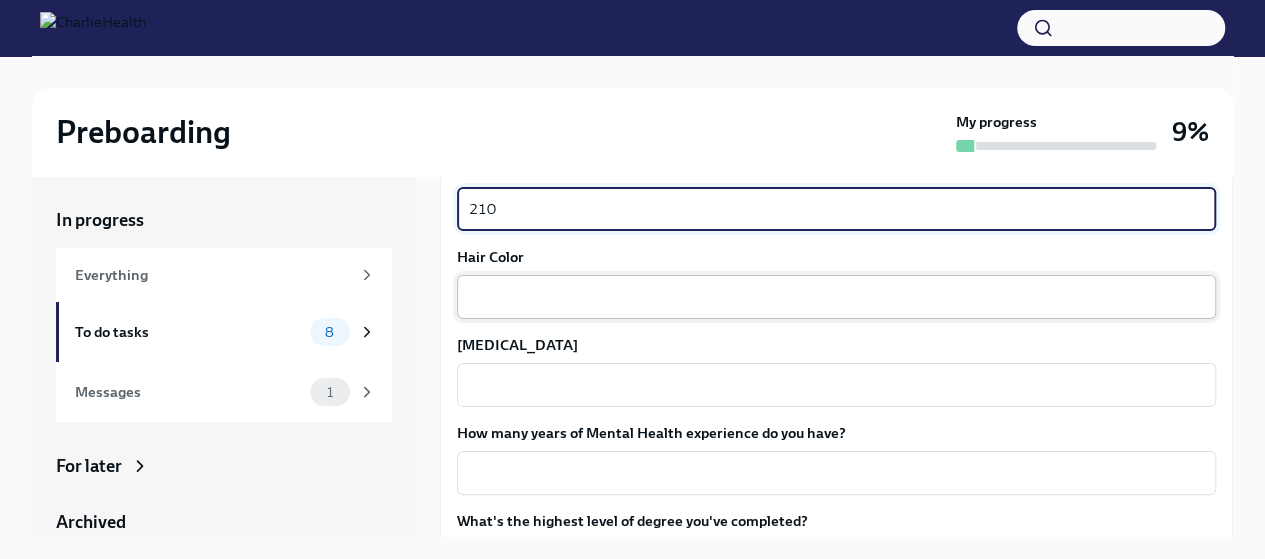 type on "210" 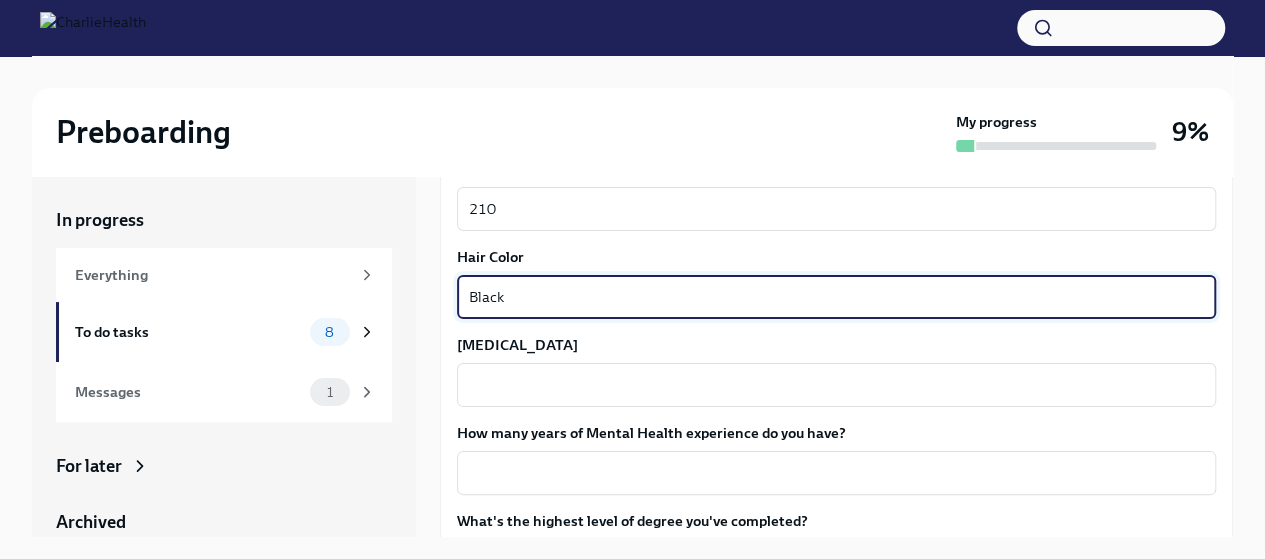 type on "Black" 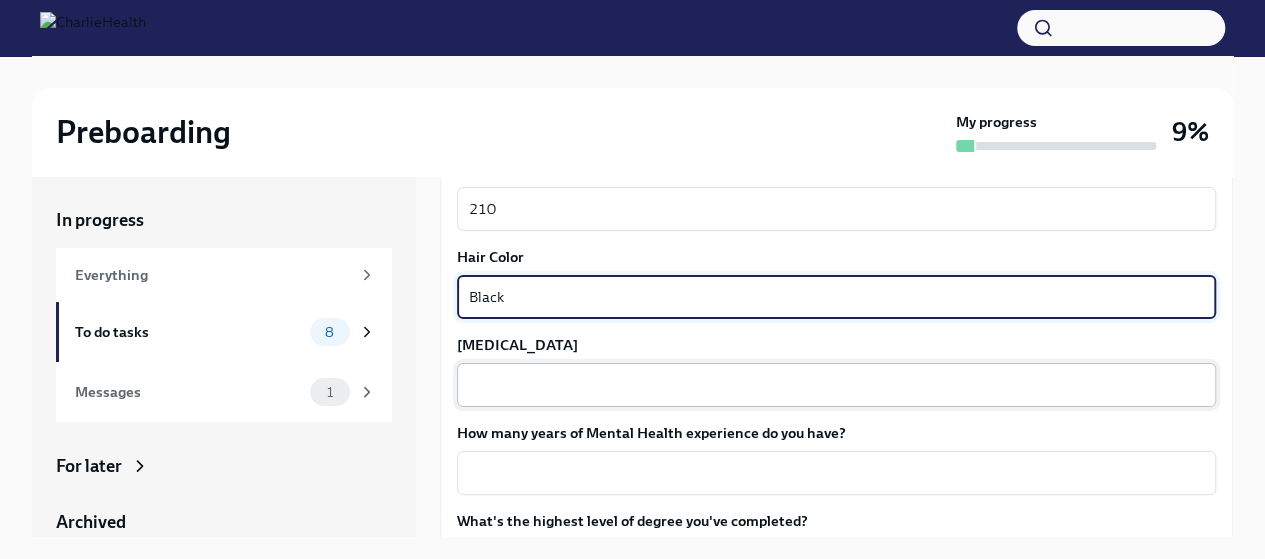 click on "[MEDICAL_DATA]" at bounding box center [836, 385] 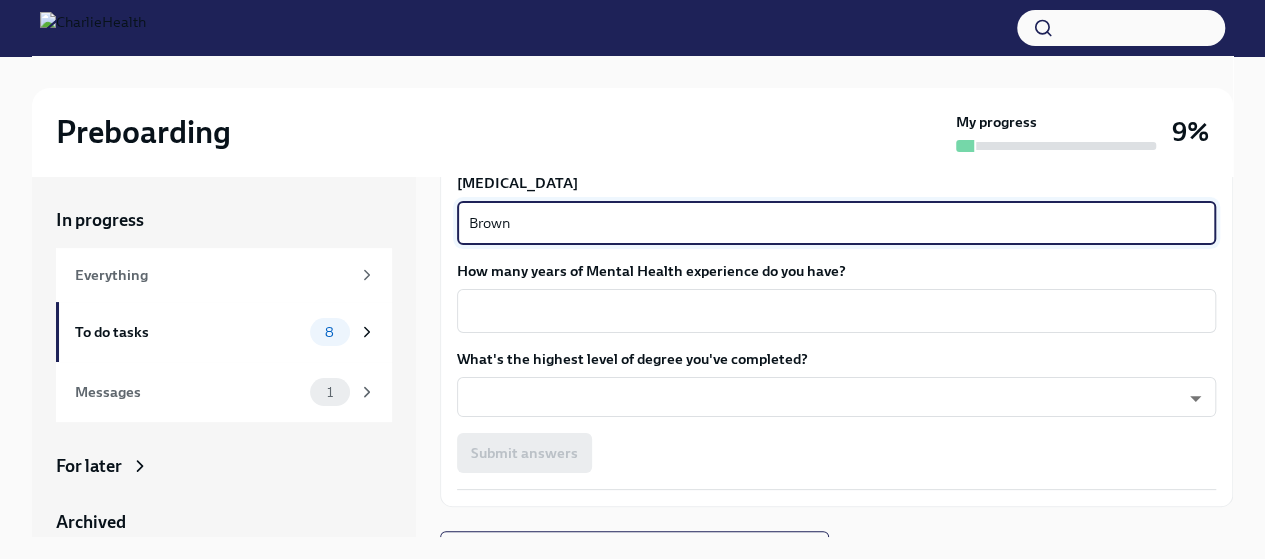 scroll, scrollTop: 1895, scrollLeft: 0, axis: vertical 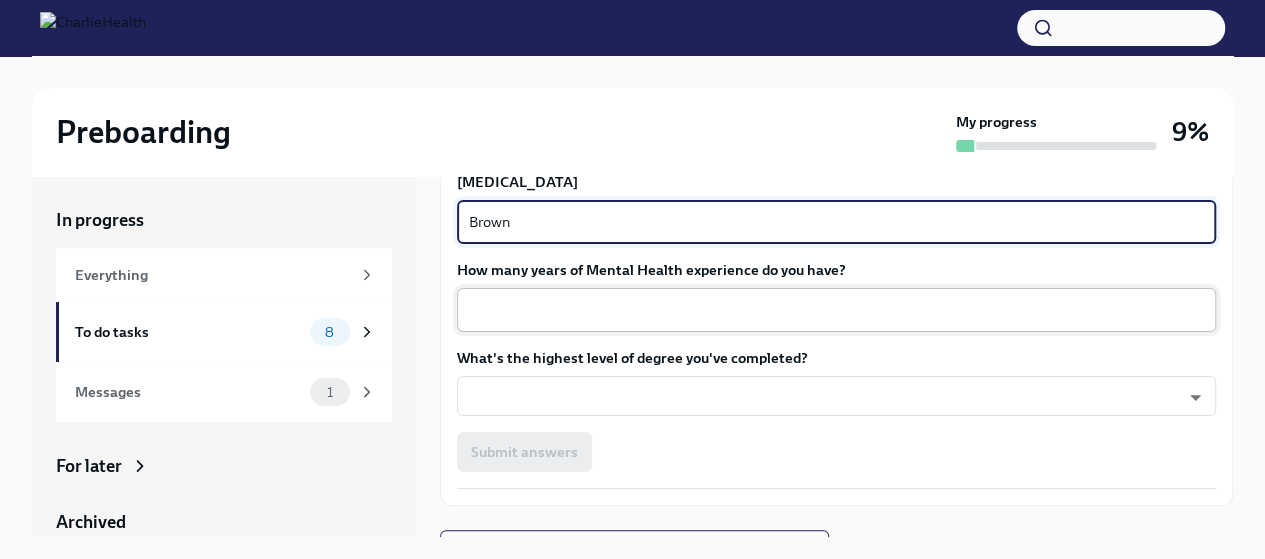type on "Brown" 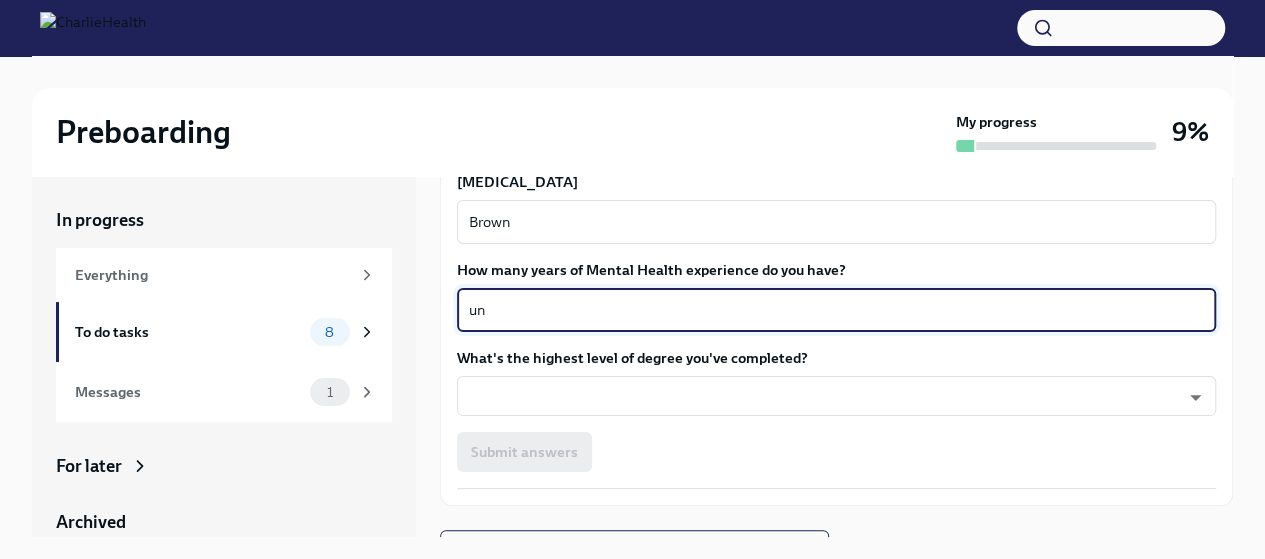 type on "u" 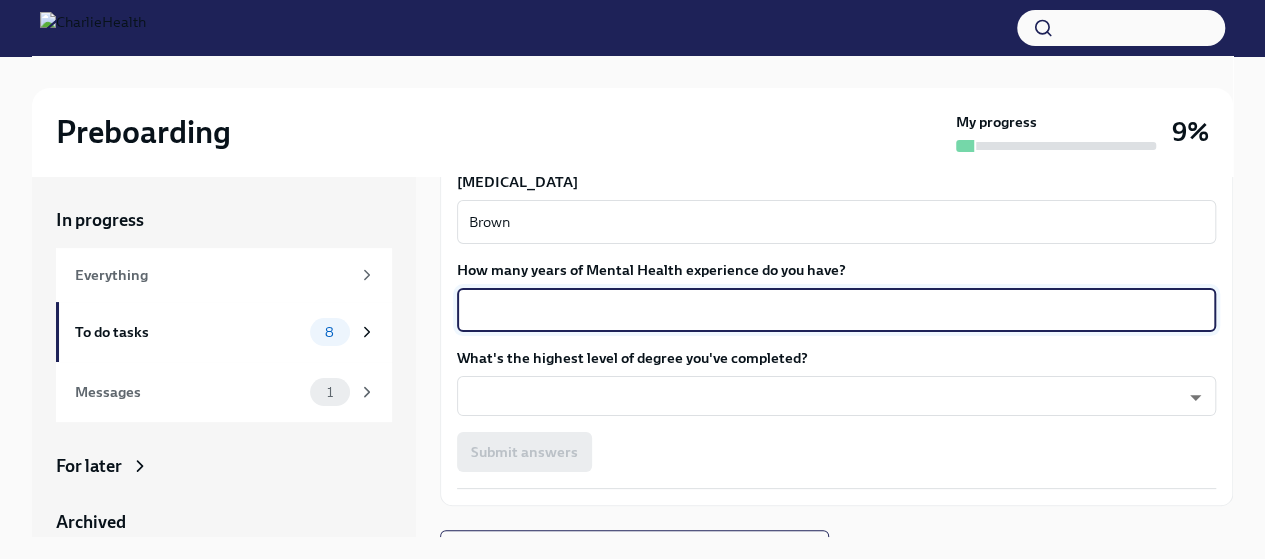 type on "1" 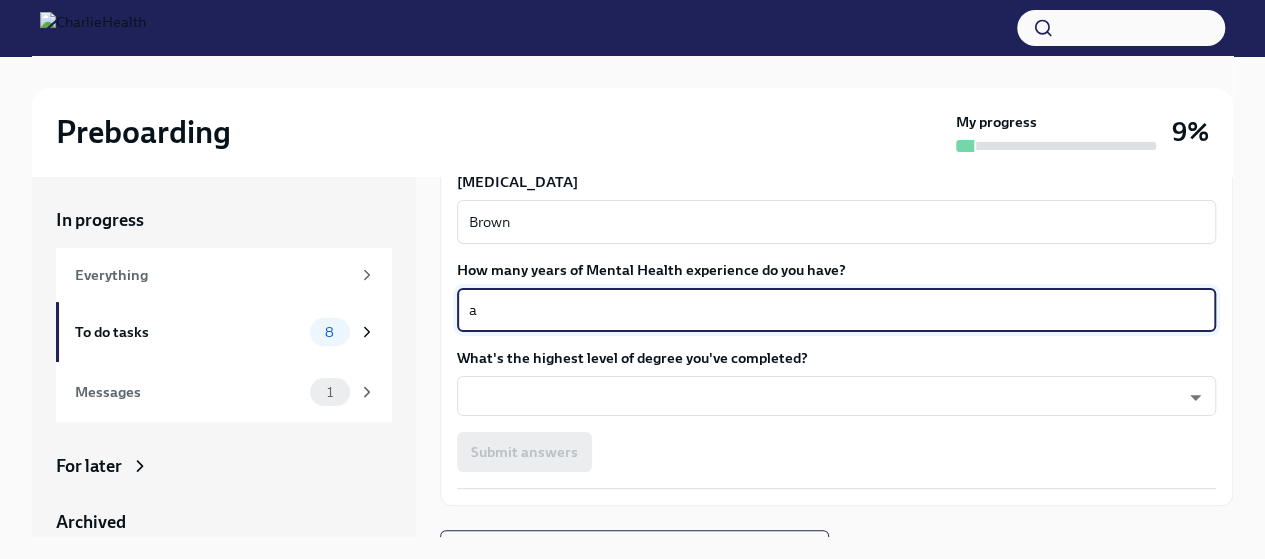 type on "a" 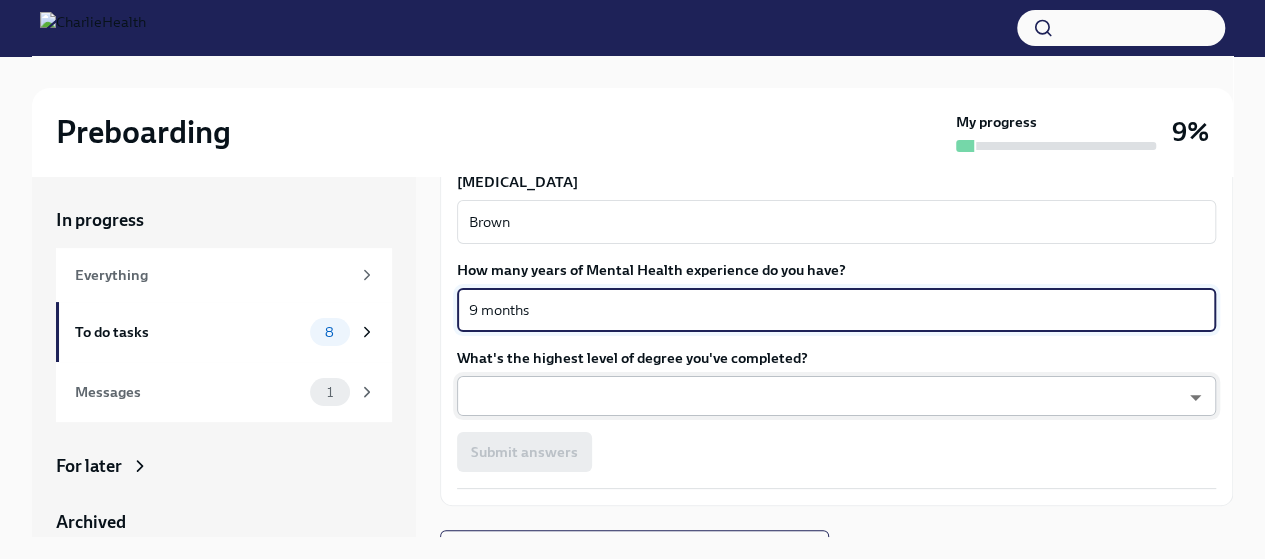 type on "9 months" 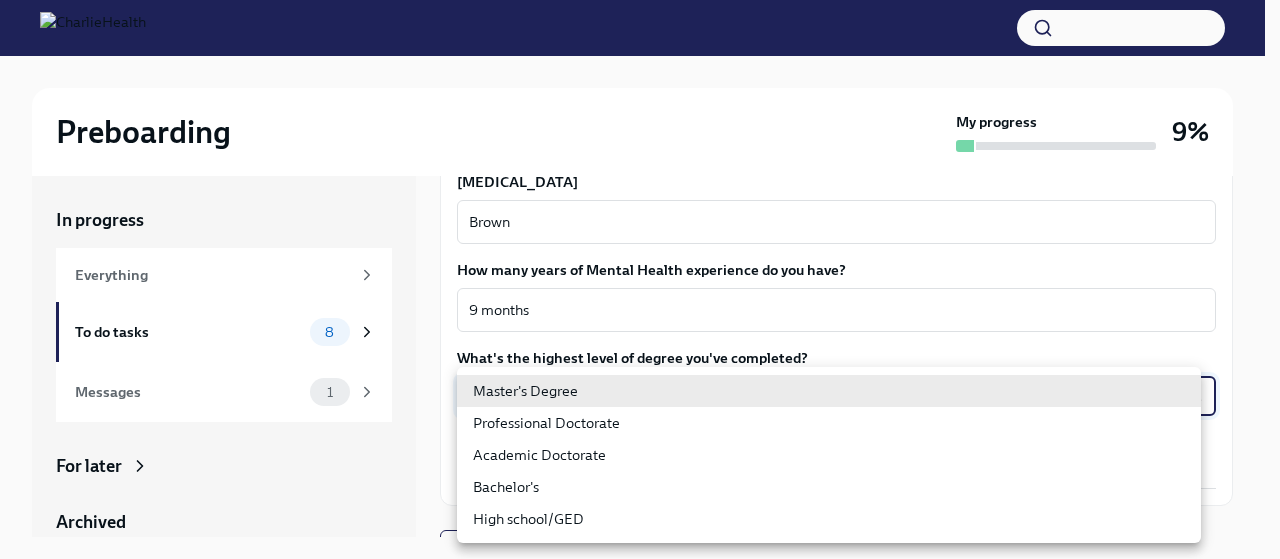 click on "Preboarding My progress 9% In progress Everything To do tasks 8 Messages 1 For later Archived Completed tasks 1 Messages 0 Fill out the onboarding form To Do Due  [DATE] We need some info from you to start setting you up in payroll and other systems.  Please fill out this form ASAP  Please note each field needs to be completed in order for you to submit.
Note : Please fill out this form as accurately as possible. Several states require specific demographic information that we have to input on your behalf. We understand that some of these questions feel personal to answer, and we appreciate your understanding that this is required for compliance clearance. About you Your preferred first name [PERSON_NAME] ​ Your legal last name [PERSON_NAME] x ​ Please provide any previous names/ aliases-put None if N/A [PERSON_NAME] [PERSON_NAME] x ​ Street Address [STREET_ADDRESS] Address 2 ​ Postal Code 75126 ​ City Forney ​ State/Region [GEOGRAPHIC_DATA] ​ Country US ​ Date of Birth (MM/DD/YYYY) x ​ x" at bounding box center [640, 296] 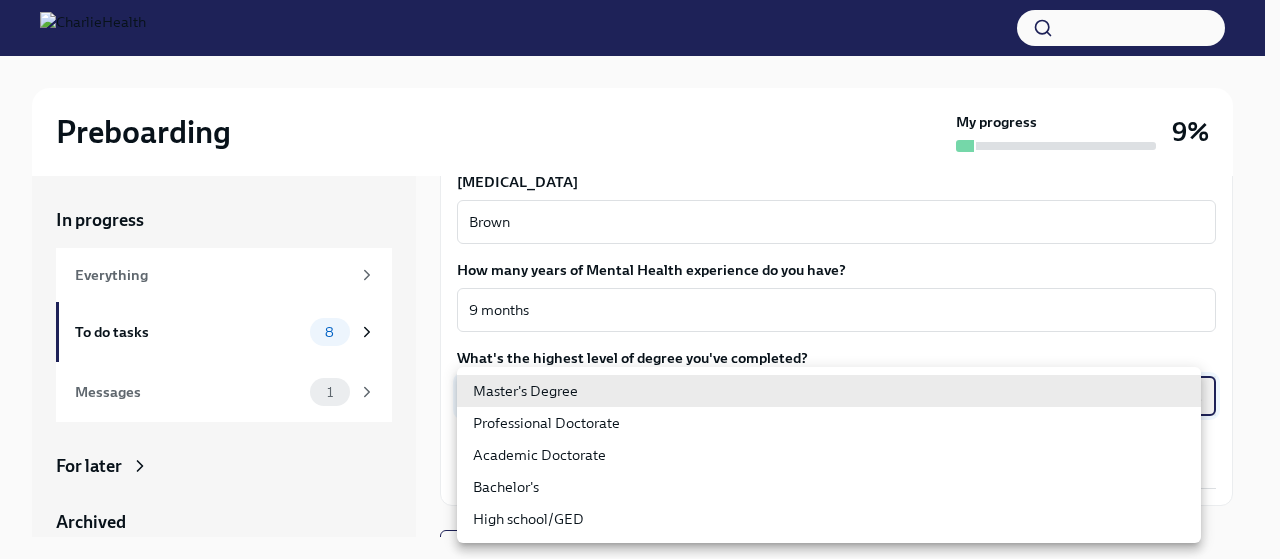 type on "2vBr-ghkD" 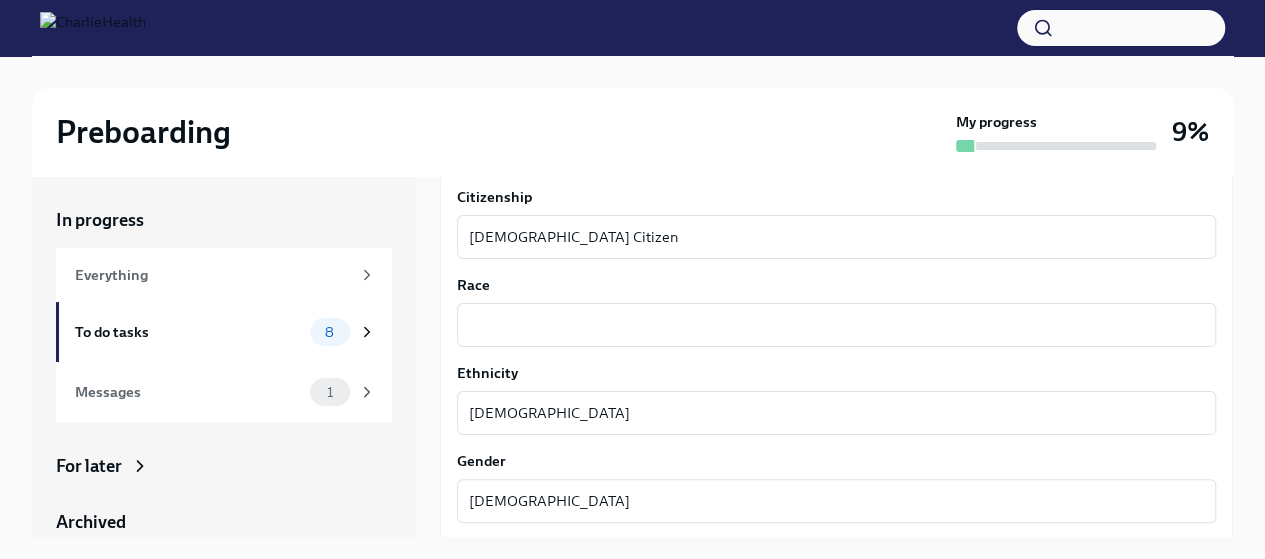 scroll, scrollTop: 1034, scrollLeft: 0, axis: vertical 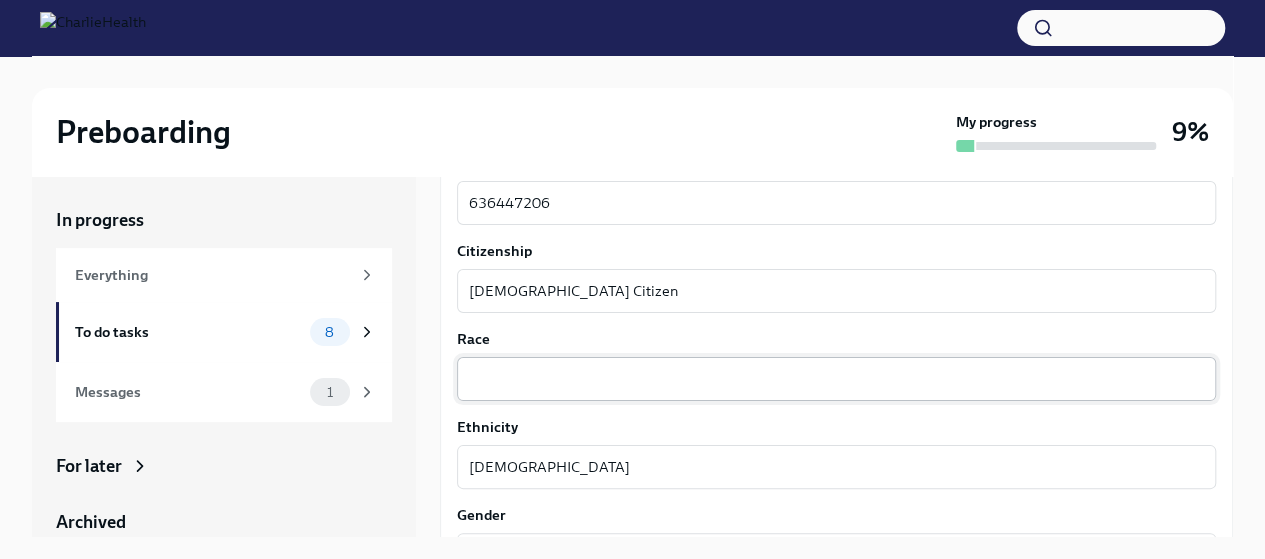 click on "Race" at bounding box center (836, 379) 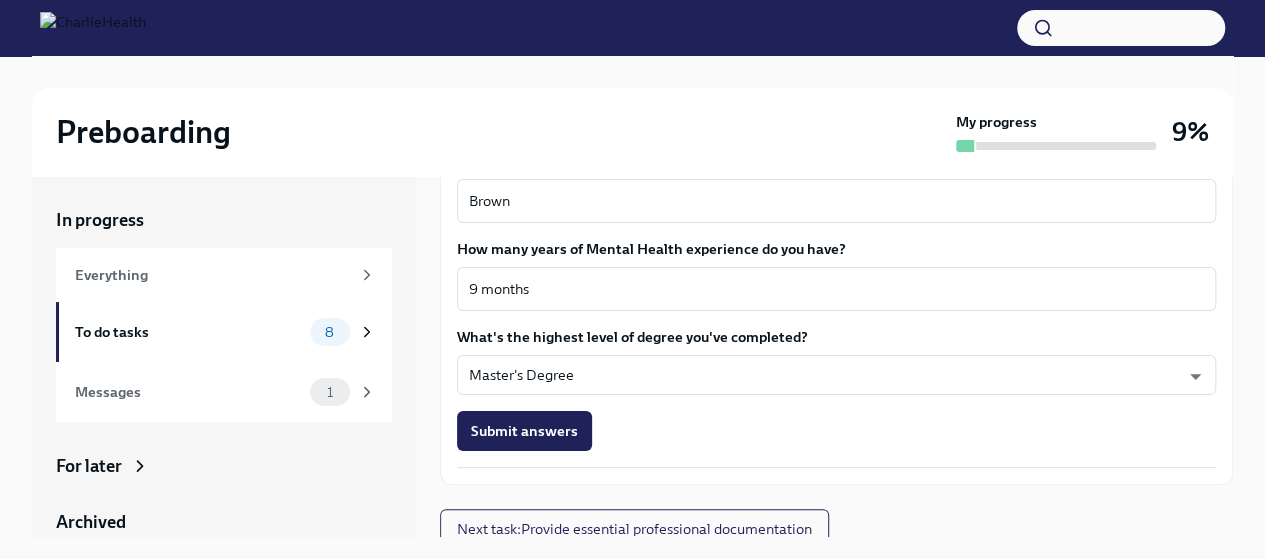 scroll, scrollTop: 1926, scrollLeft: 0, axis: vertical 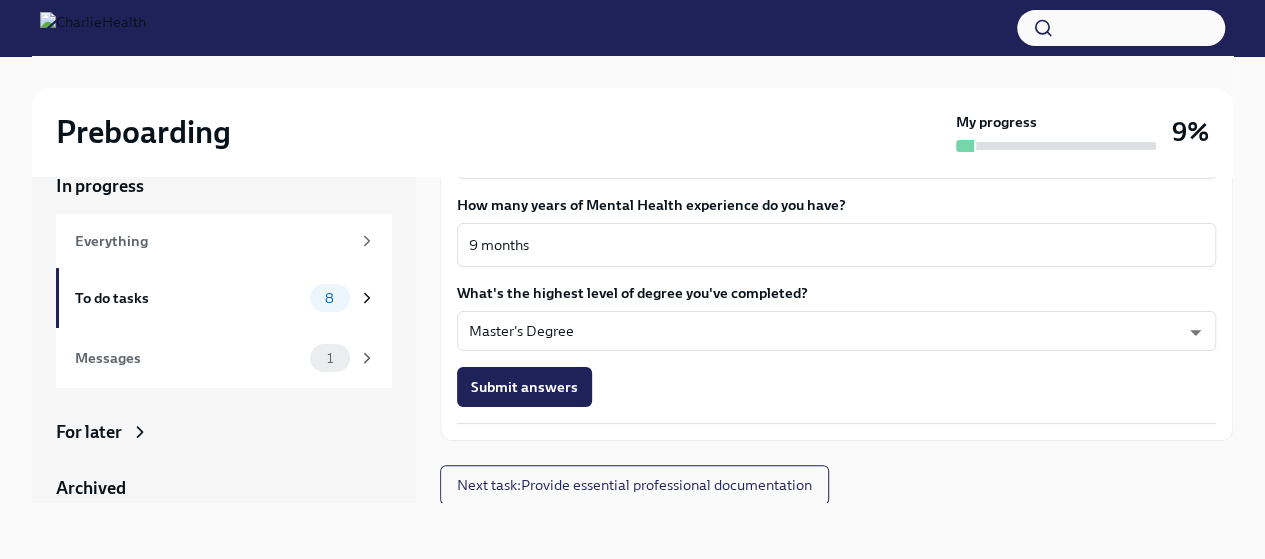 type on "Black" 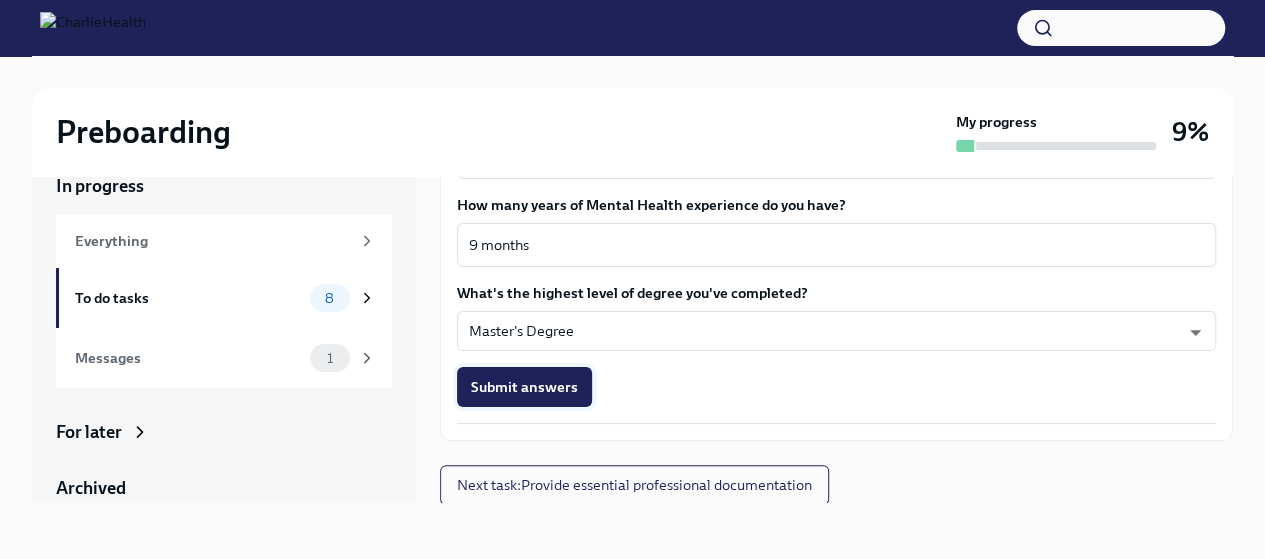 click on "Submit answers" at bounding box center (524, 387) 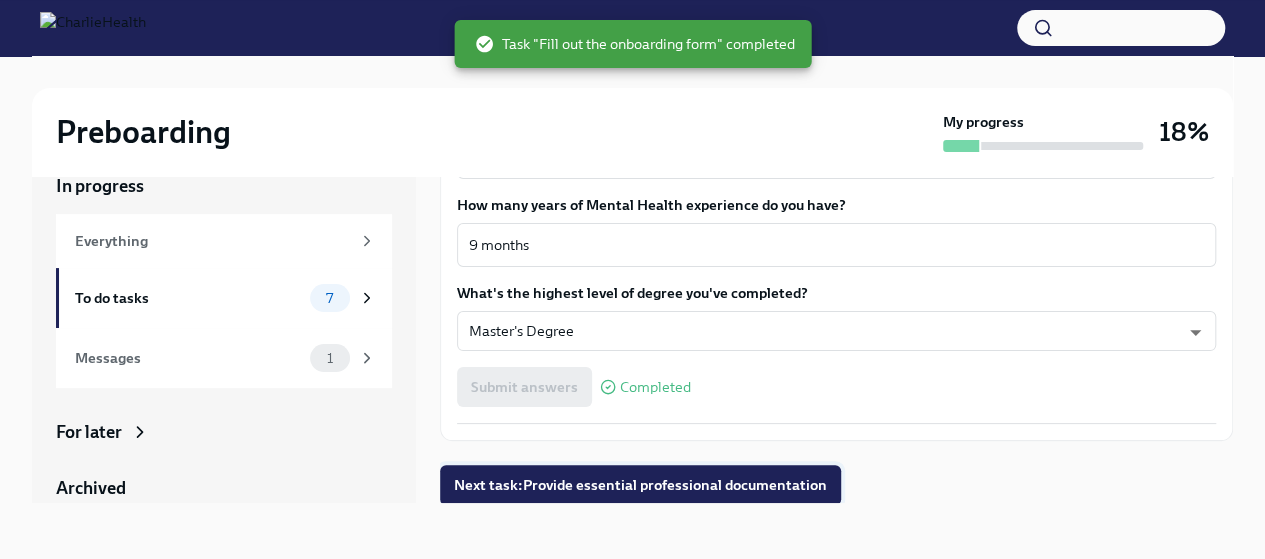 click on "Next task :  Provide essential professional documentation" at bounding box center [640, 485] 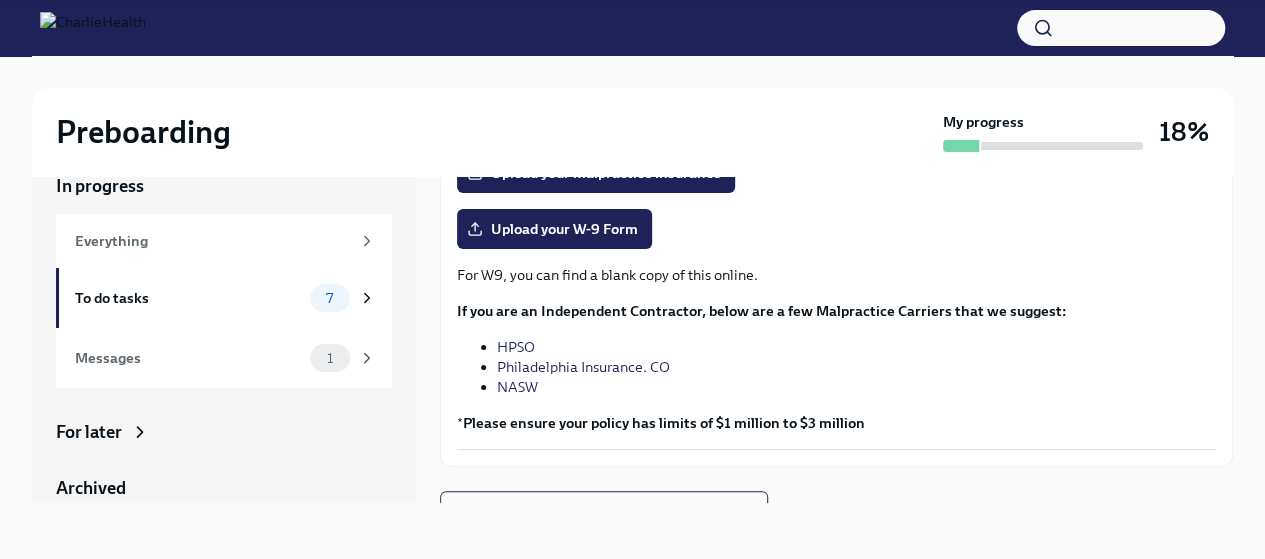 scroll, scrollTop: 522, scrollLeft: 0, axis: vertical 